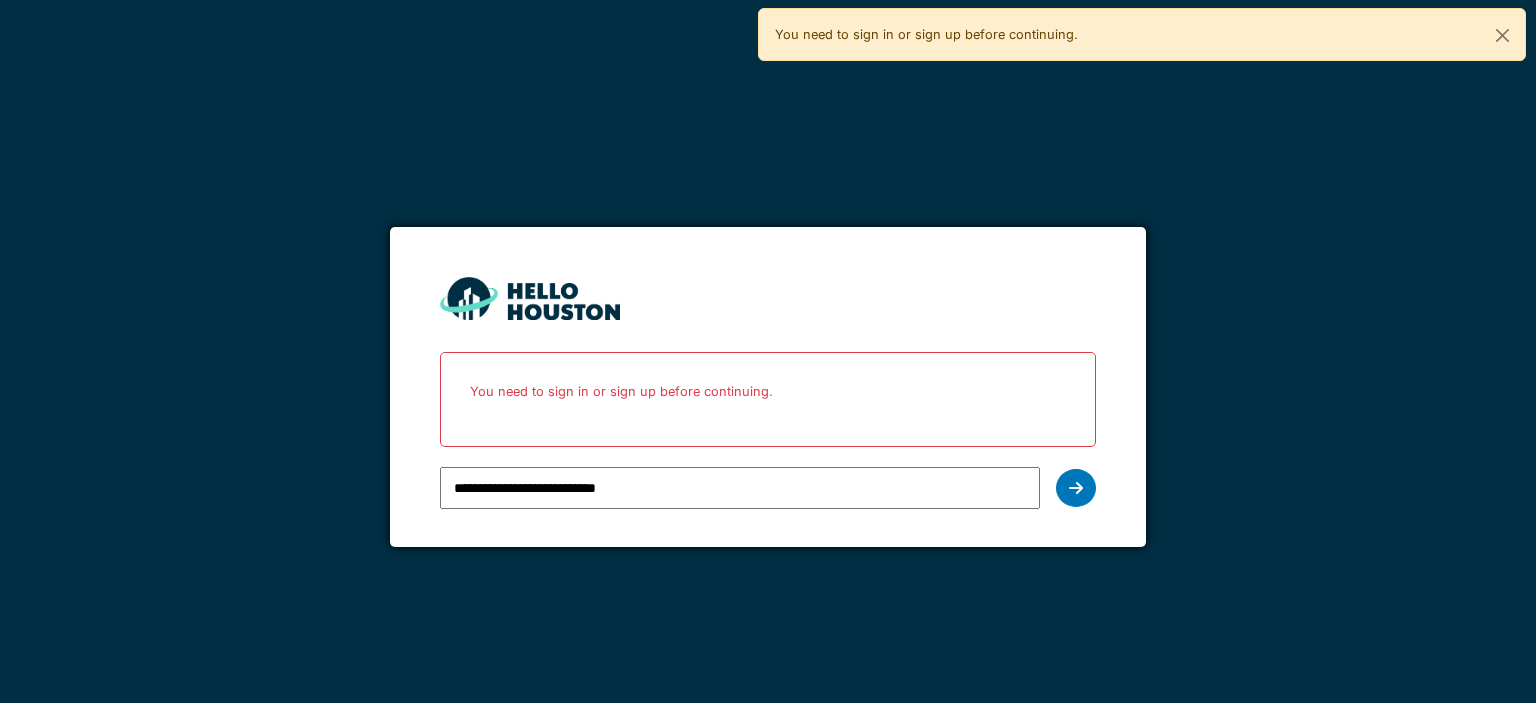 scroll, scrollTop: 0, scrollLeft: 0, axis: both 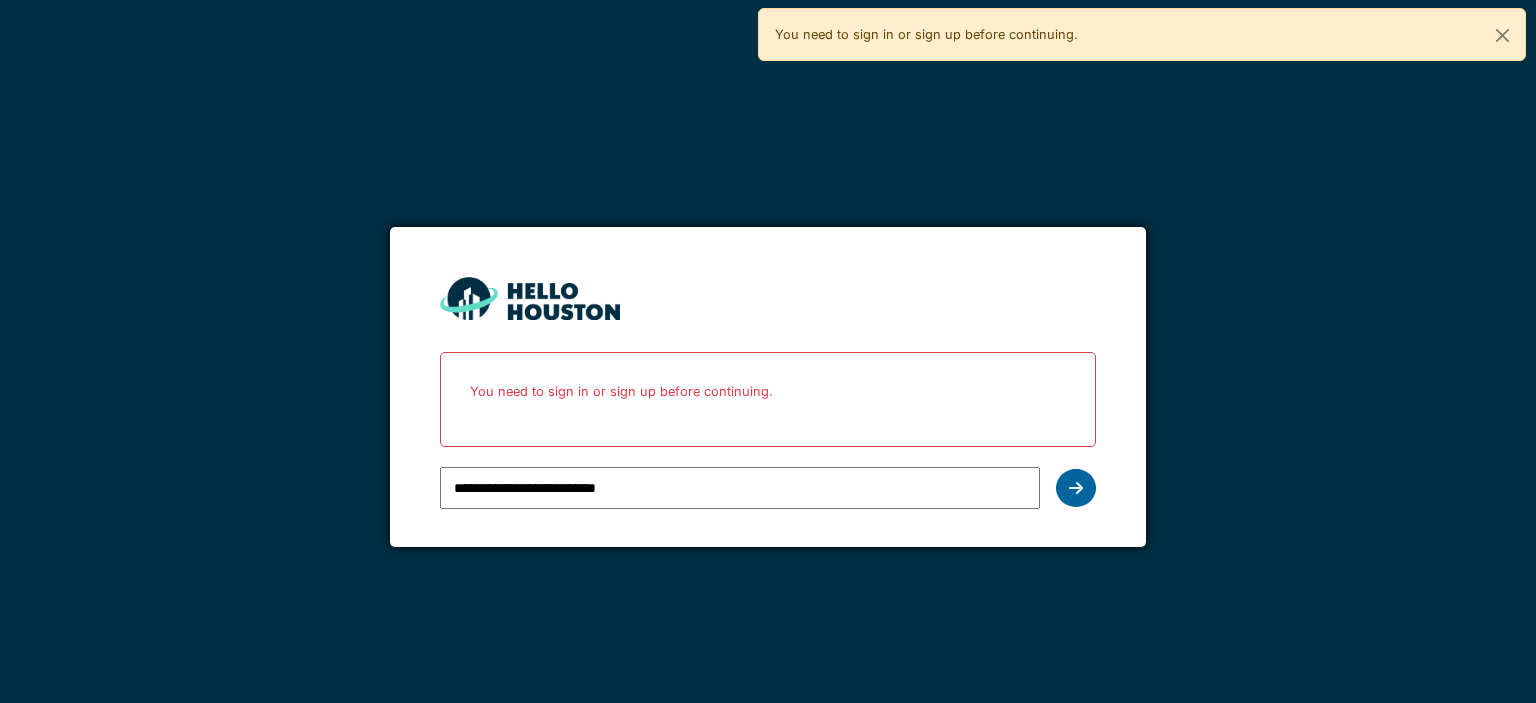 click at bounding box center (1076, 488) 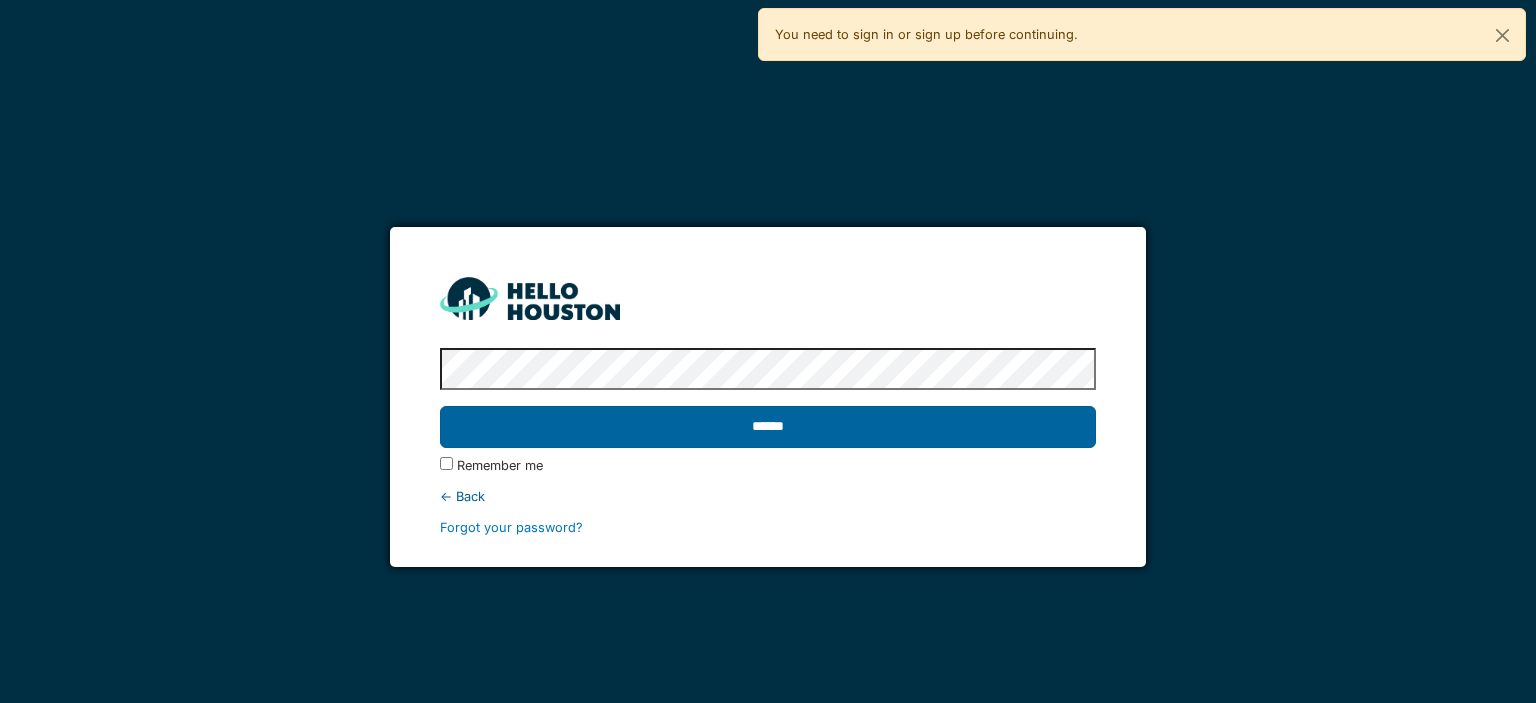 click on "******" at bounding box center (767, 427) 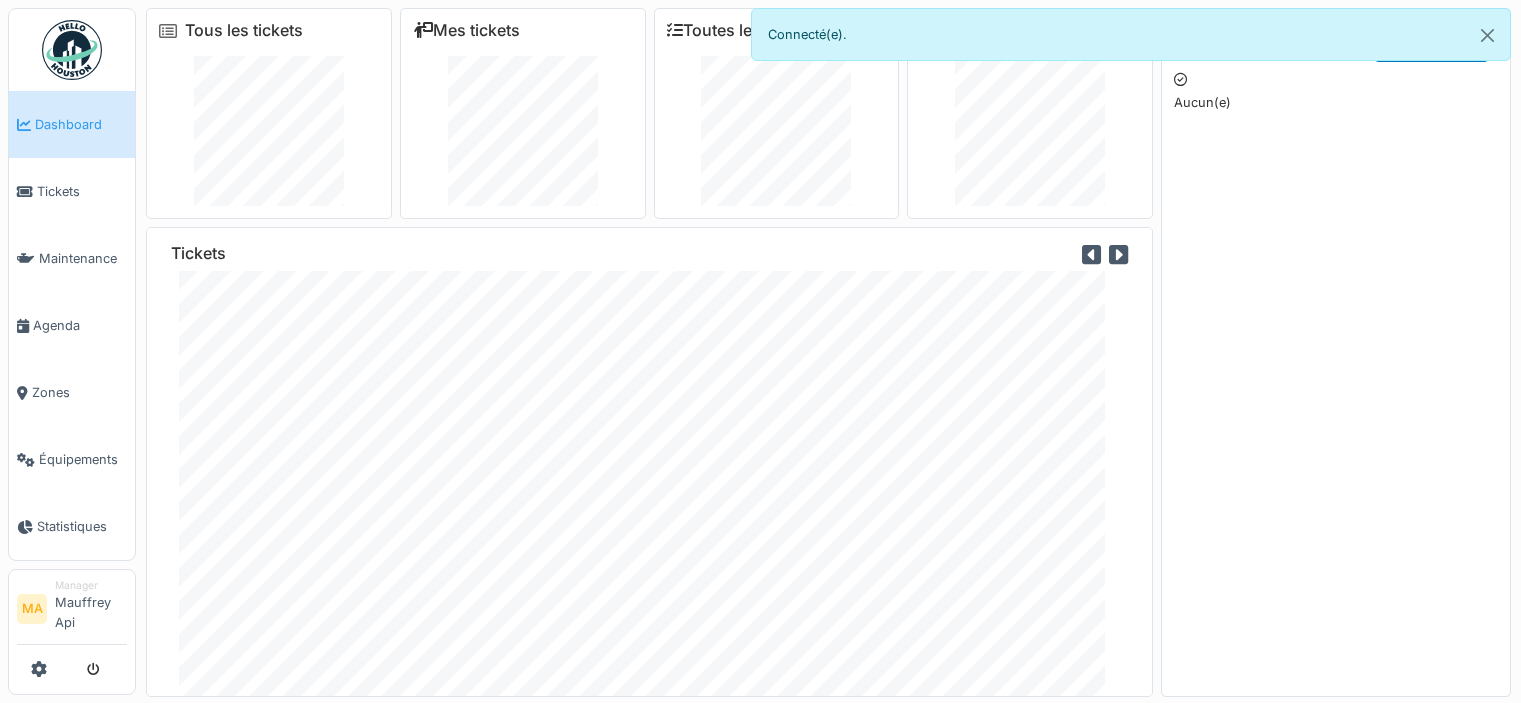 scroll, scrollTop: 0, scrollLeft: 0, axis: both 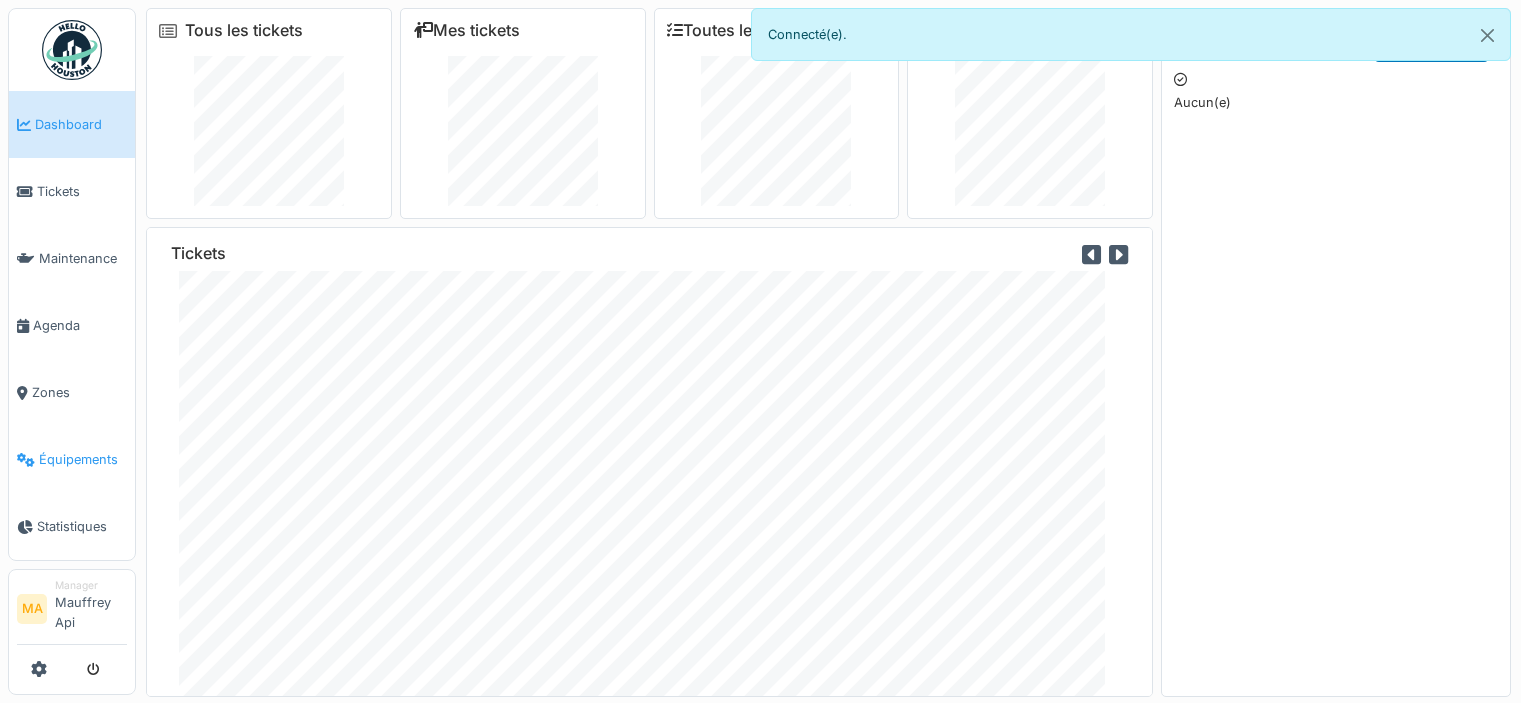 click on "Équipements" at bounding box center (83, 459) 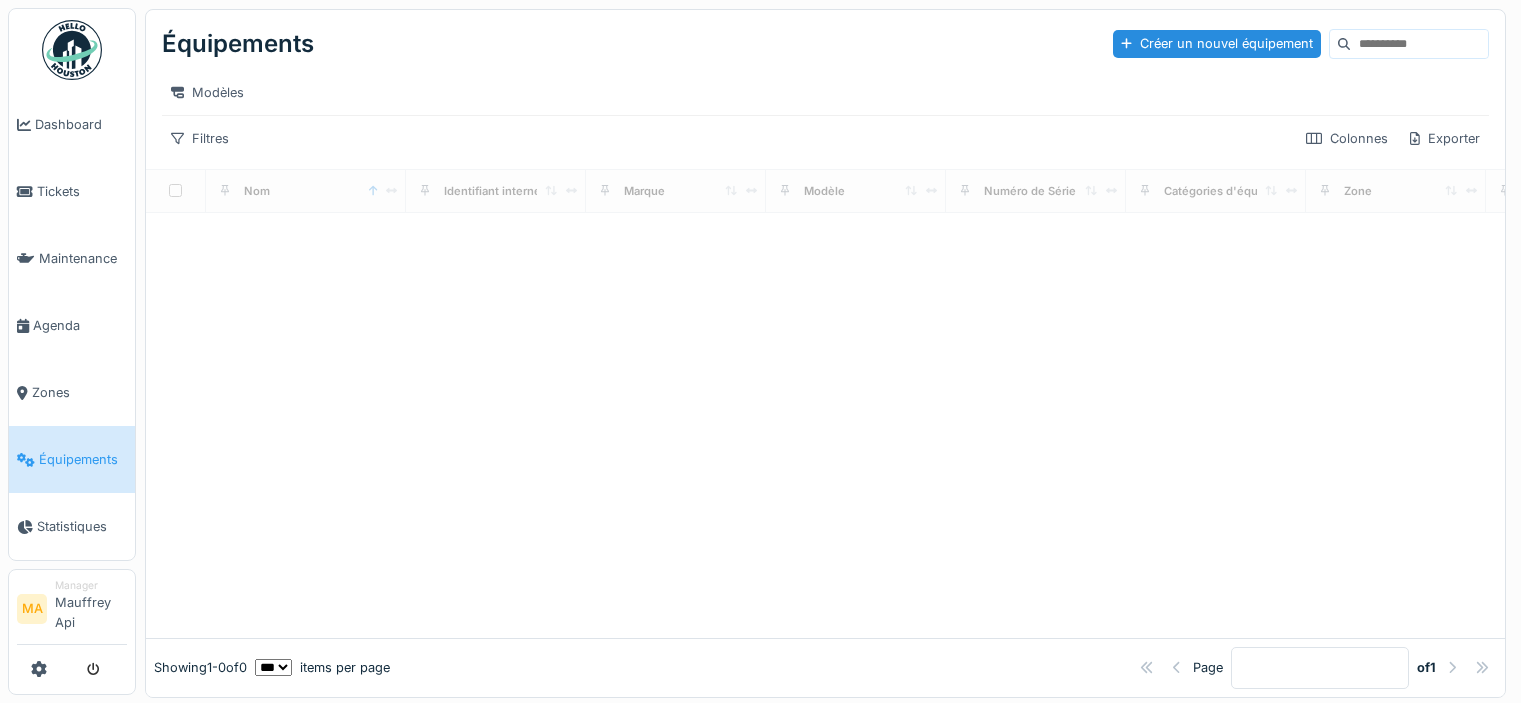 scroll, scrollTop: 0, scrollLeft: 0, axis: both 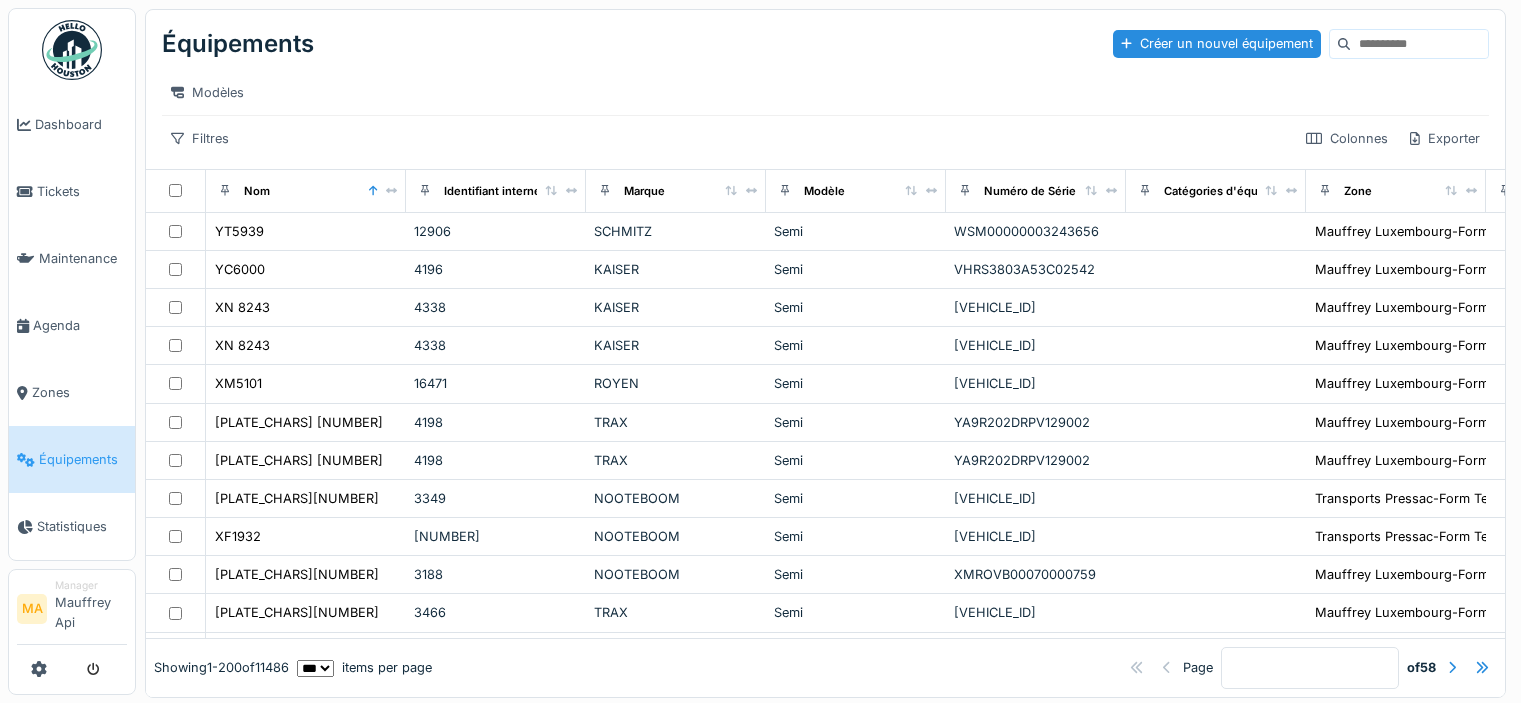 click on "Nom" at bounding box center [305, 190] 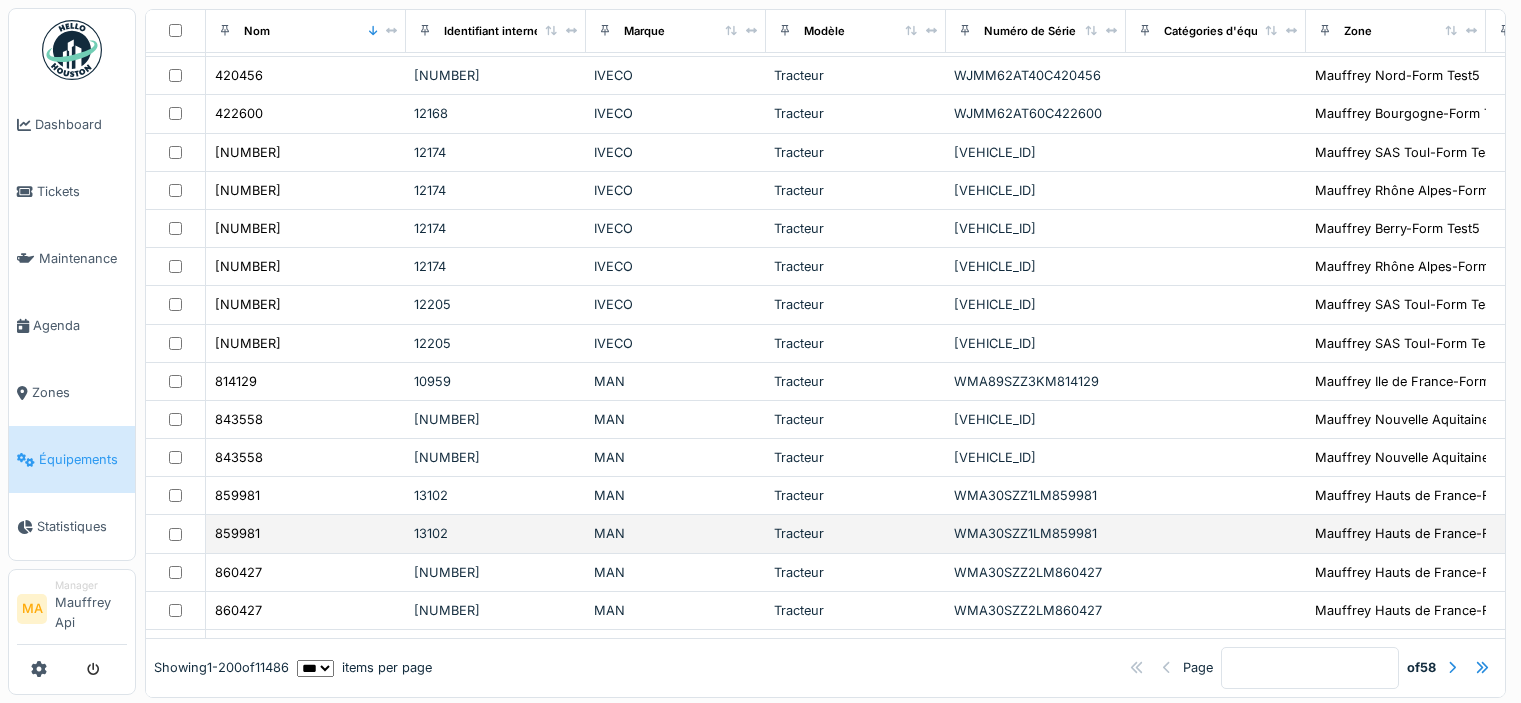scroll, scrollTop: 6900, scrollLeft: 0, axis: vertical 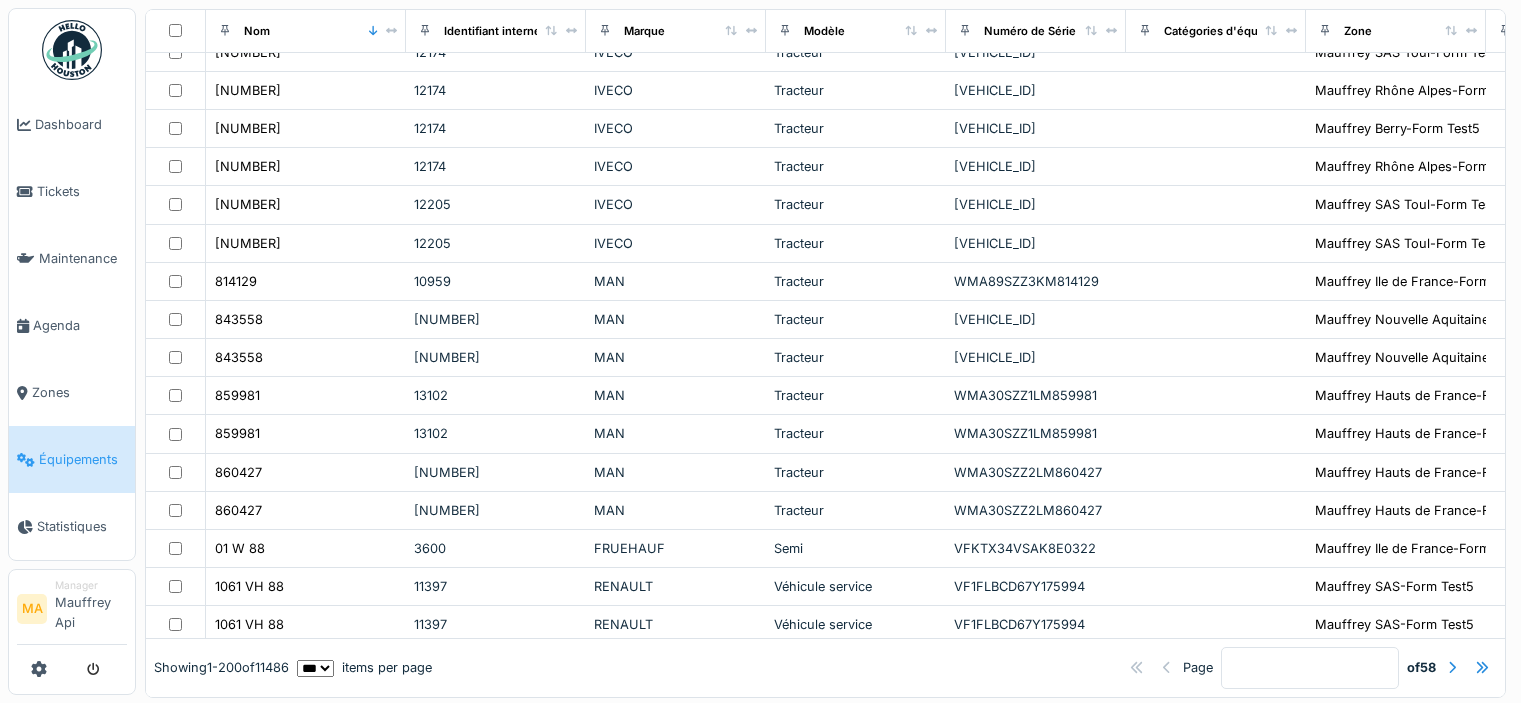 click on "** ** ** *** *** ***" at bounding box center (315, 667) 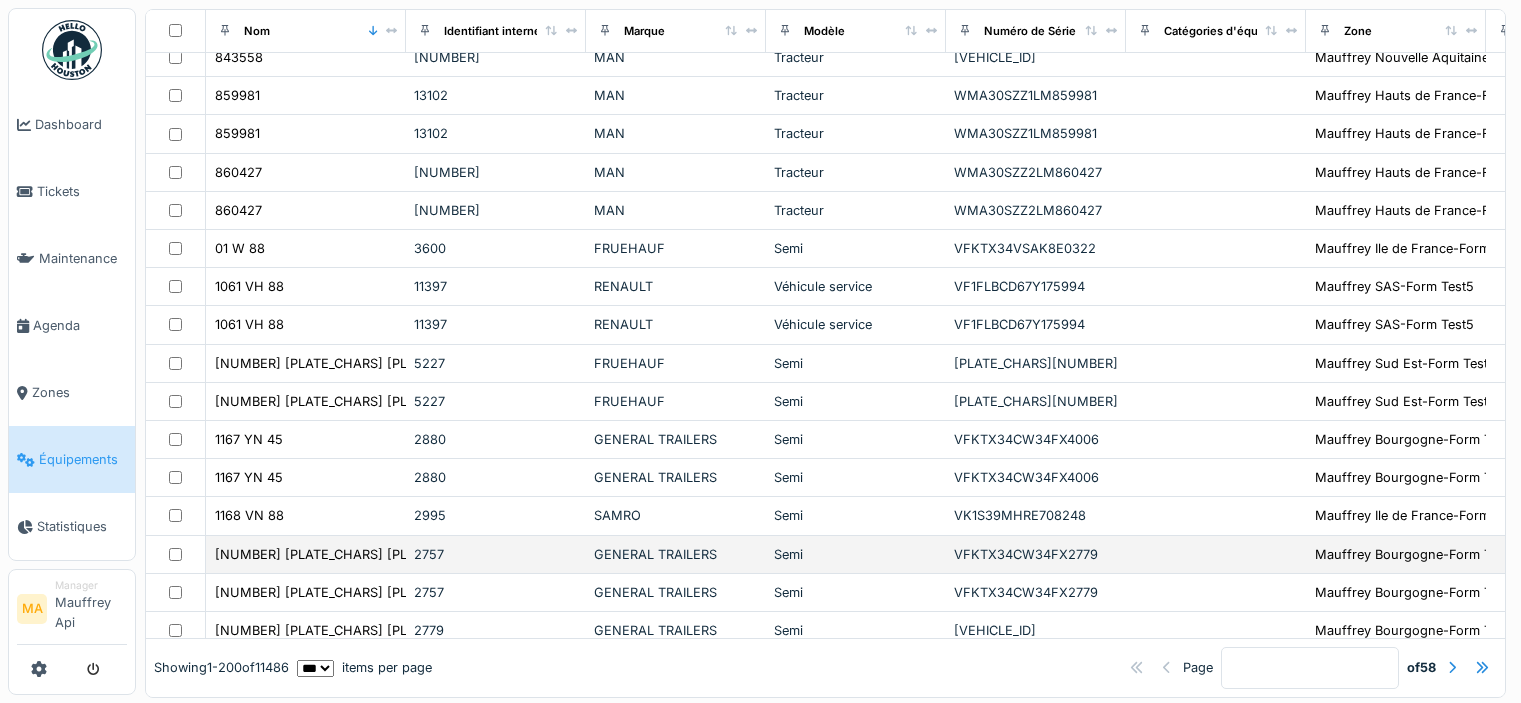 scroll, scrollTop: 7242, scrollLeft: 0, axis: vertical 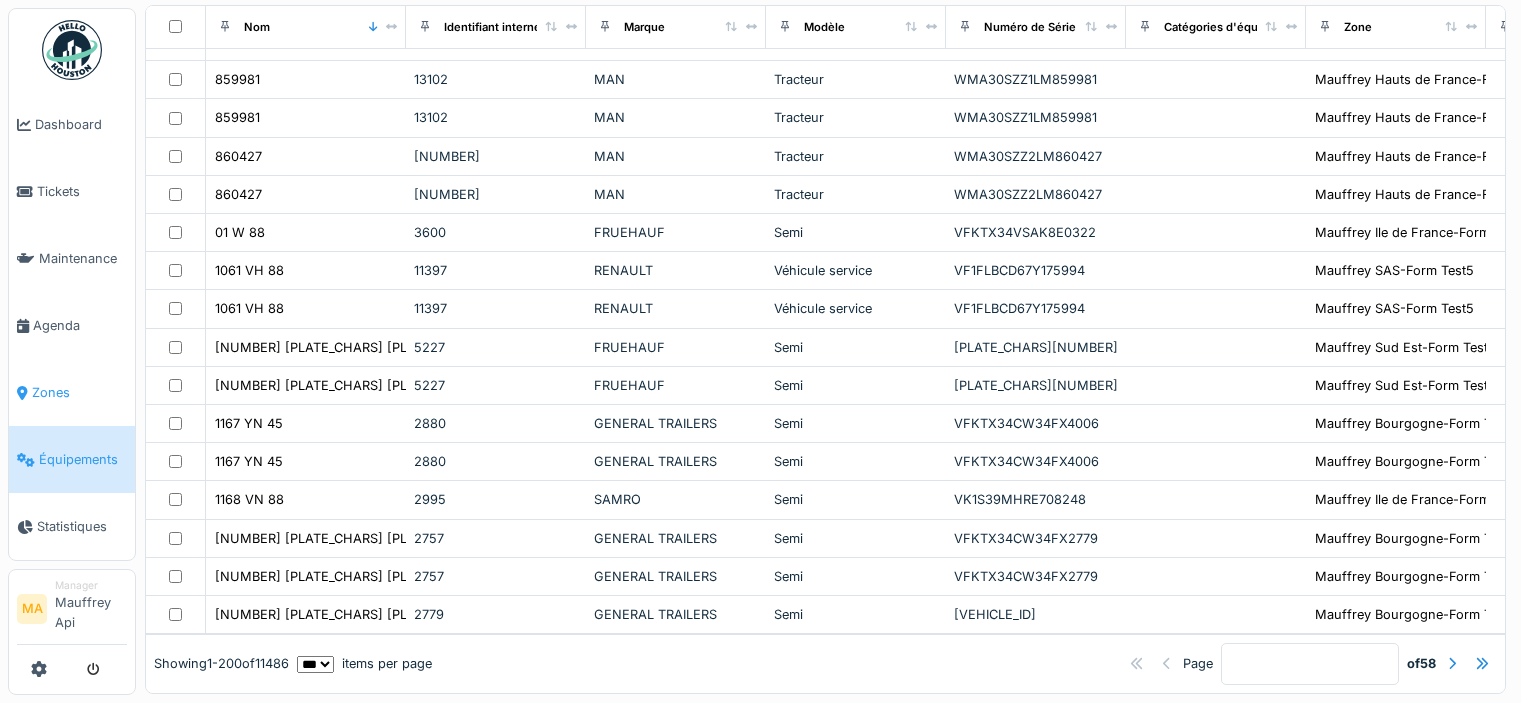 click on "Zones" at bounding box center (79, 392) 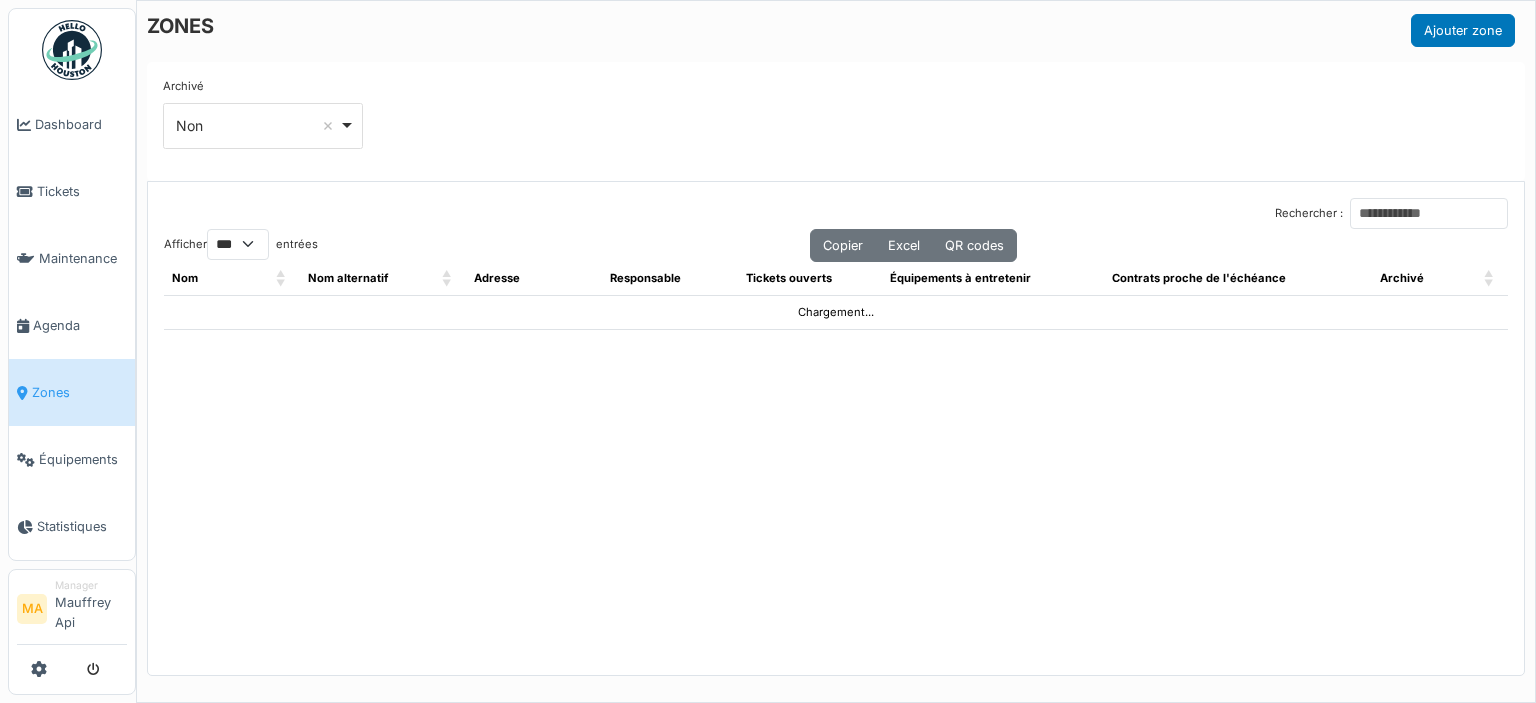select on "***" 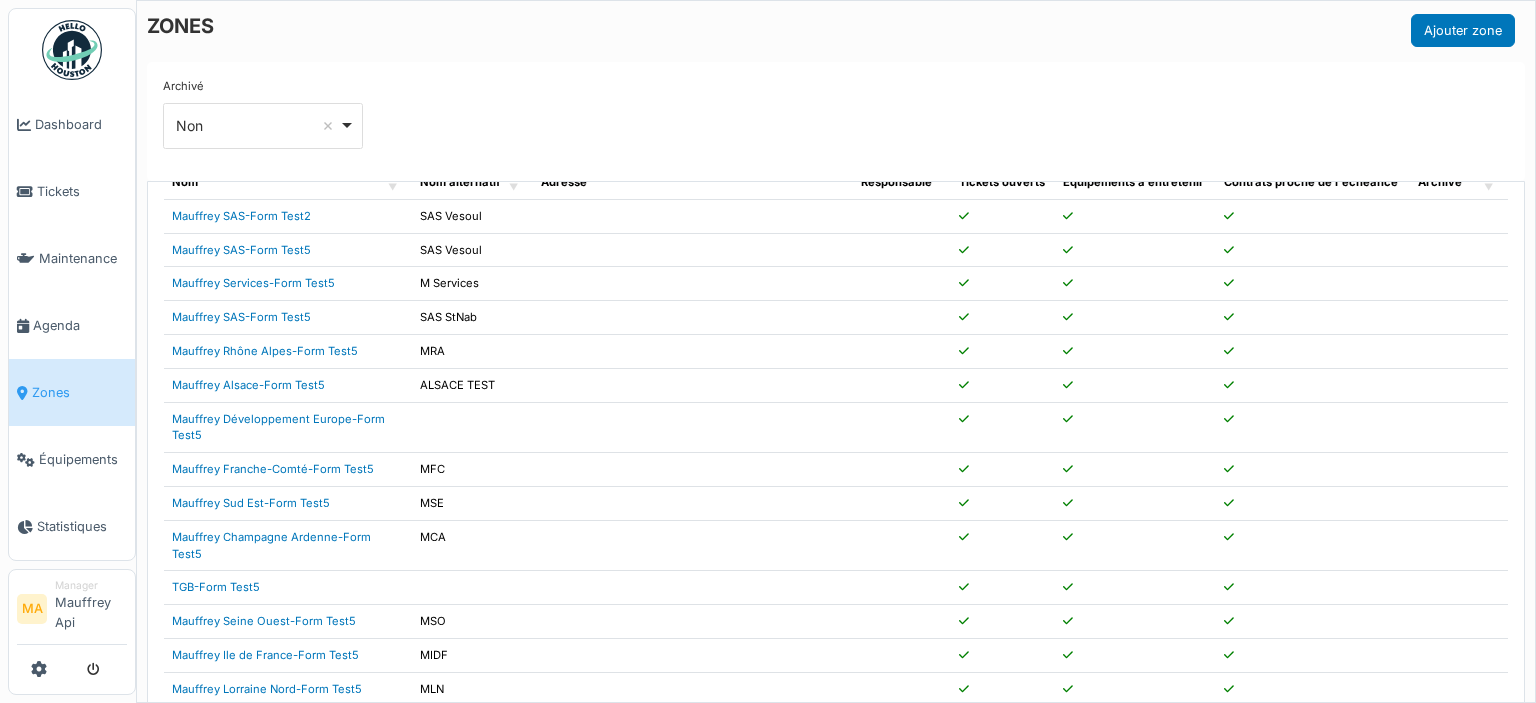 scroll, scrollTop: 0, scrollLeft: 0, axis: both 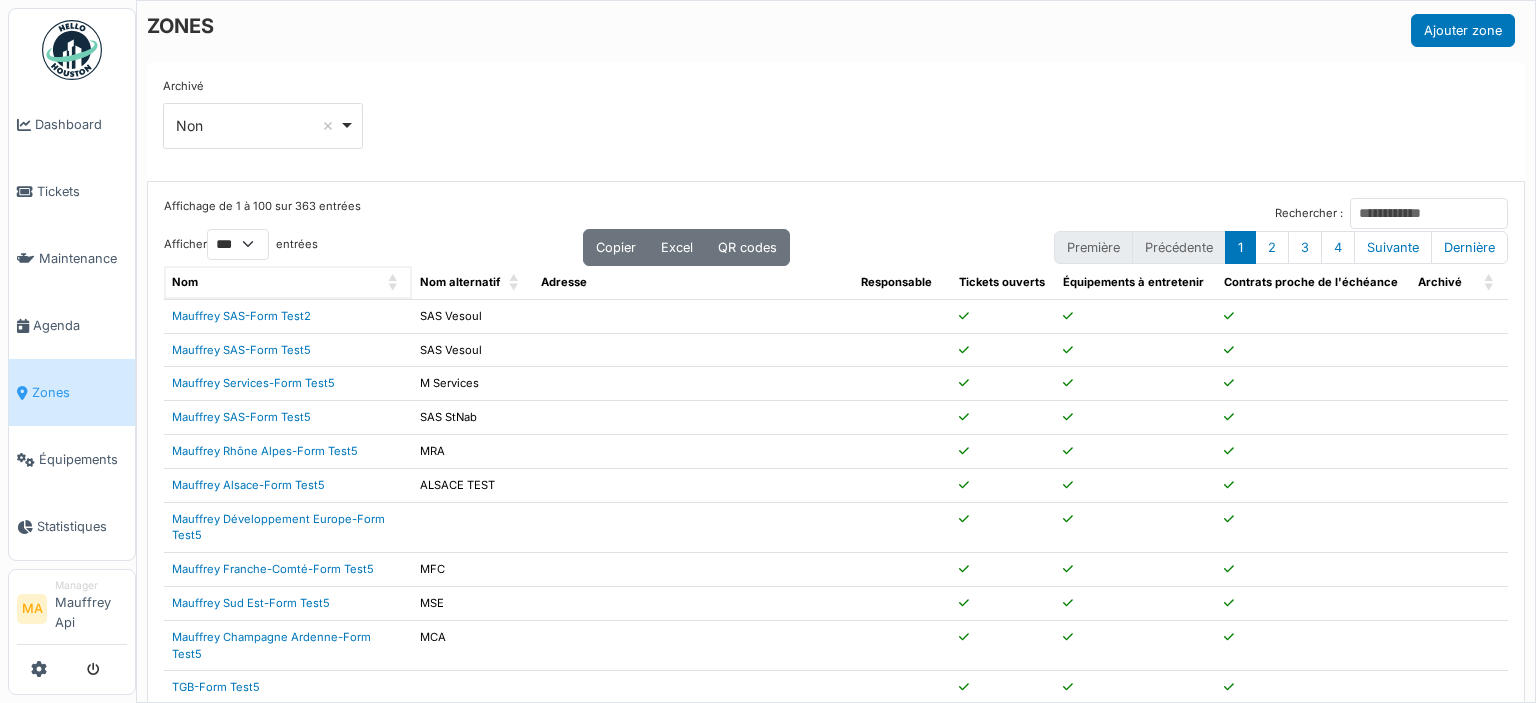click on "Nom" at bounding box center [185, 282] 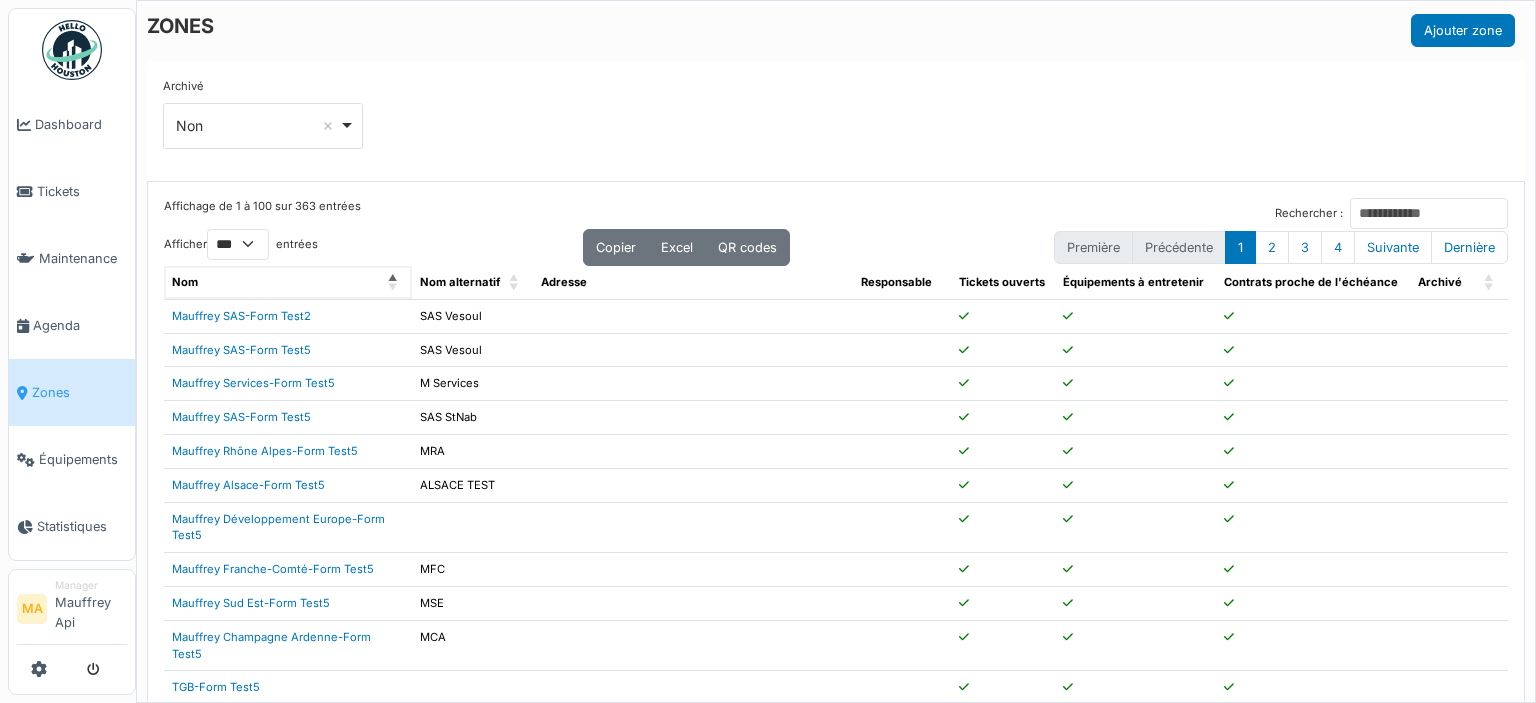 click on "Nom" at bounding box center [277, 282] 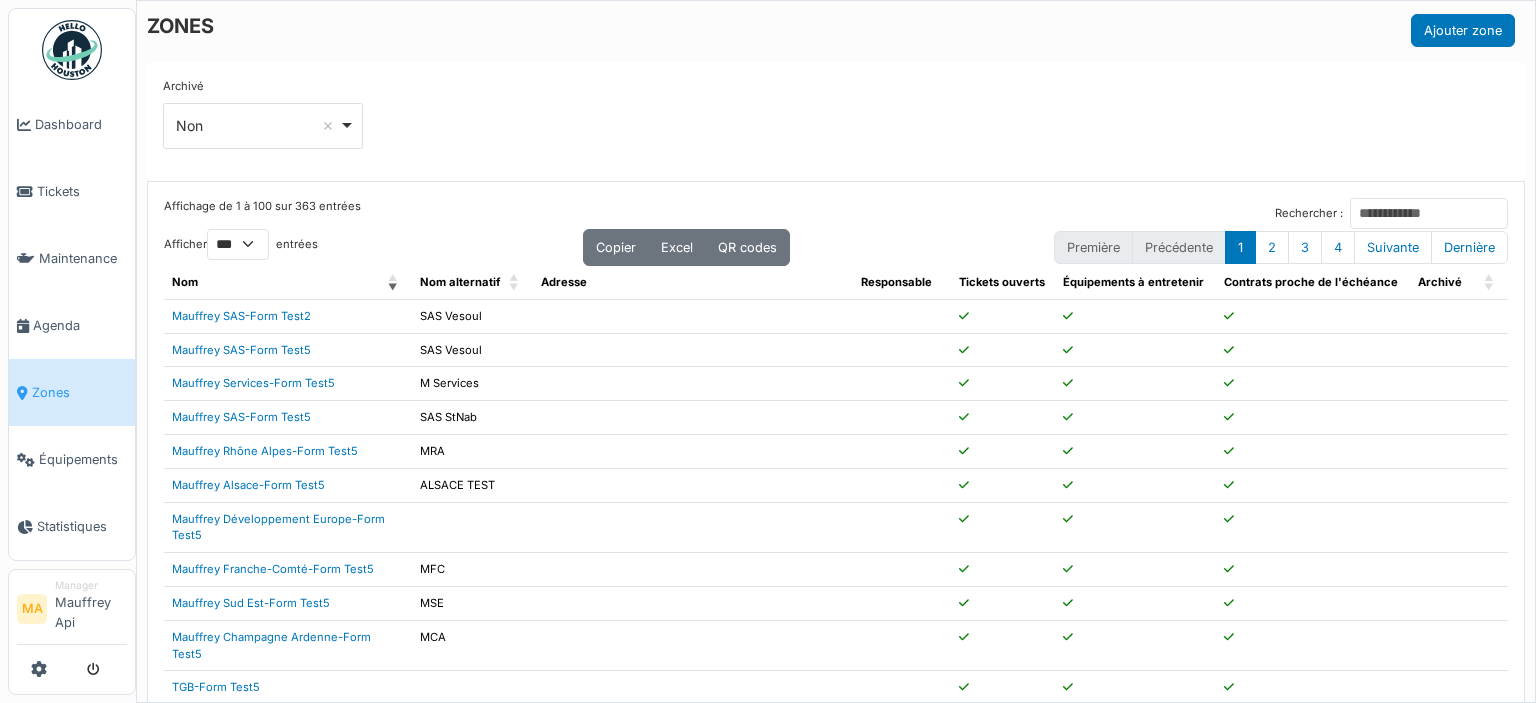 click on "Affichage de 1 à 100 sur 363 entrées Rechercher :" at bounding box center (836, 213) 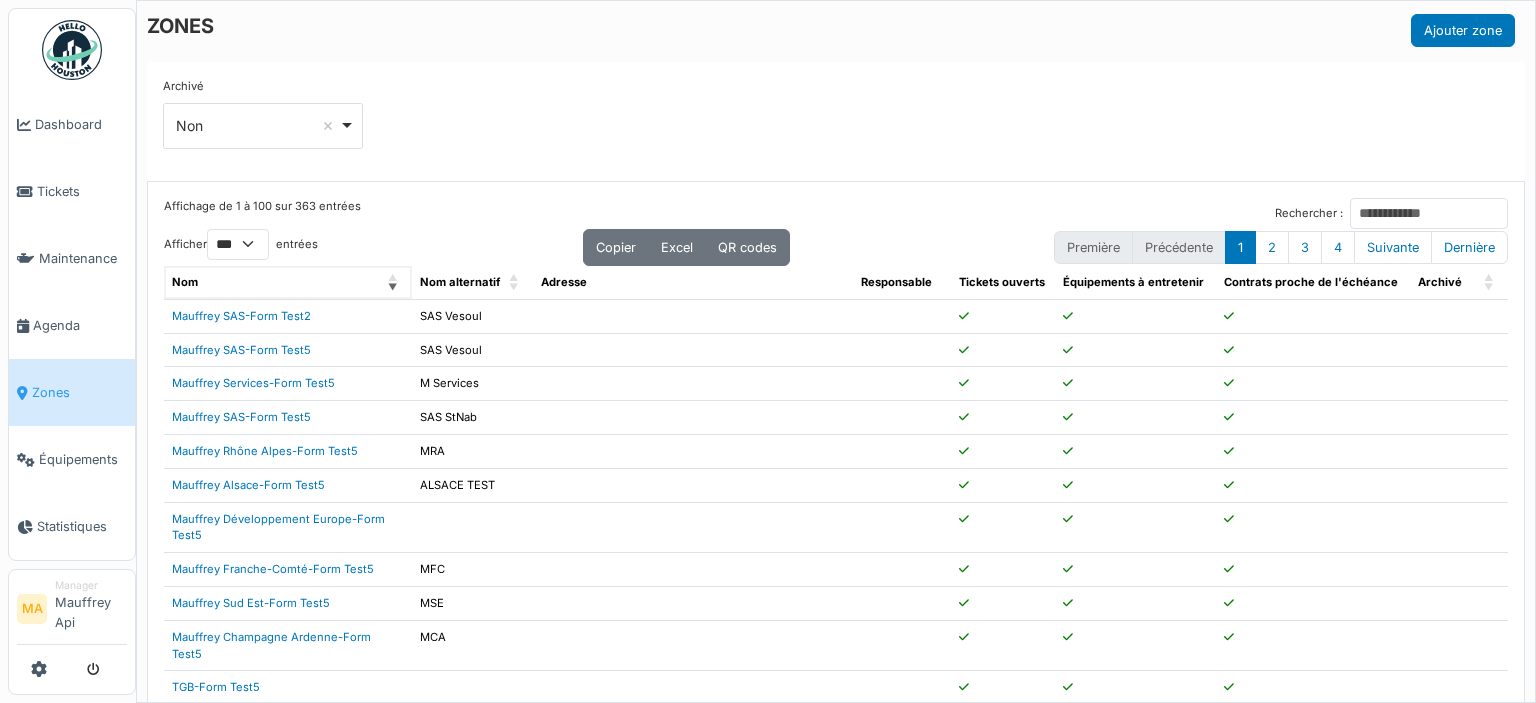 click on "Nom" at bounding box center (185, 282) 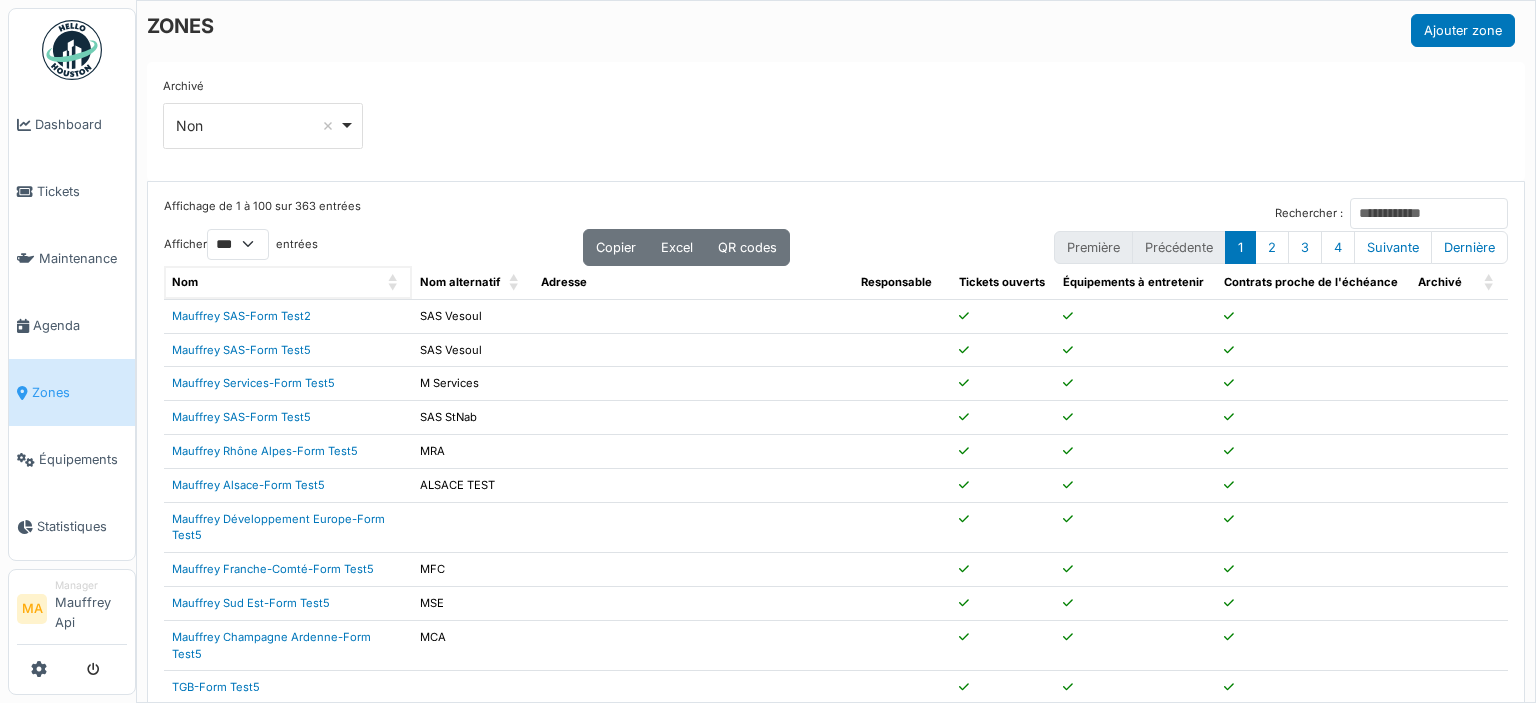 click at bounding box center (394, 282) 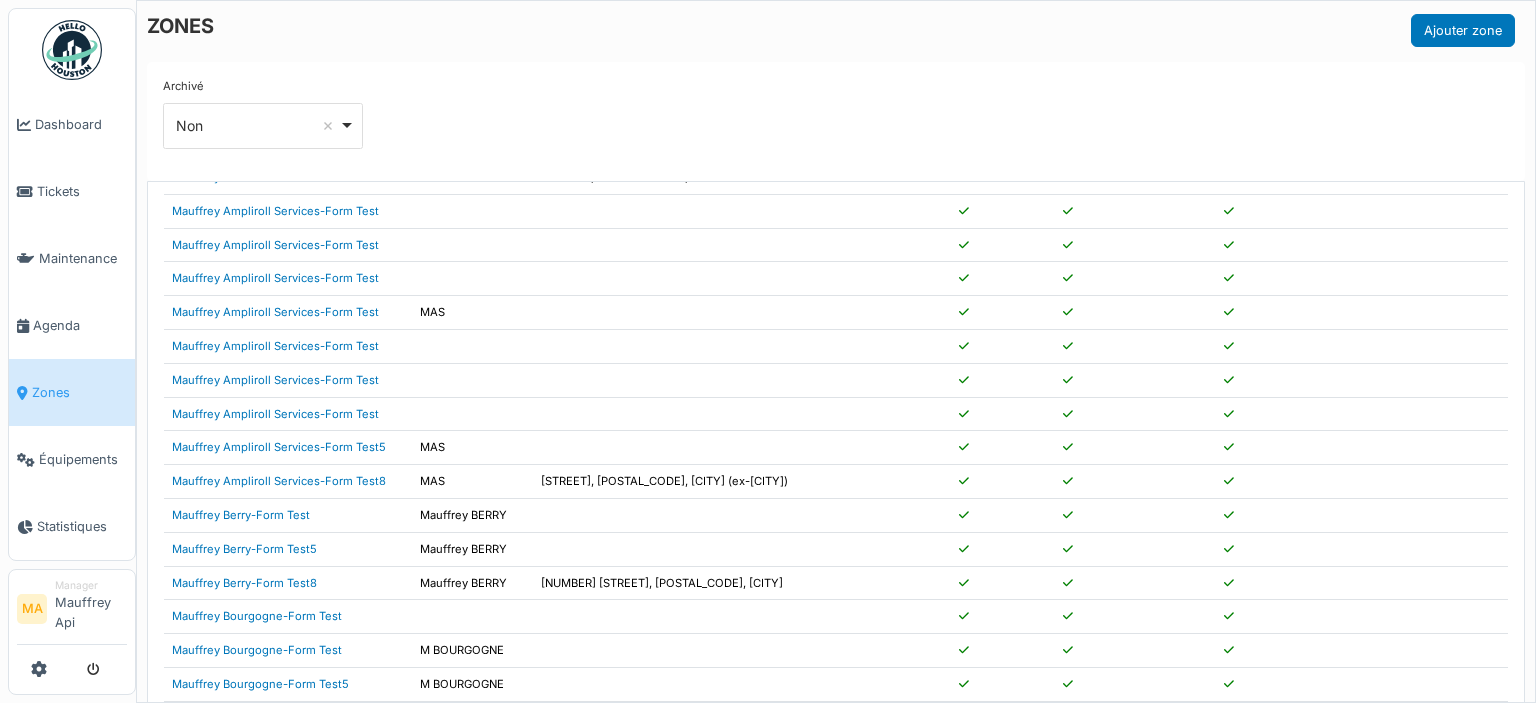 scroll, scrollTop: 3062, scrollLeft: 0, axis: vertical 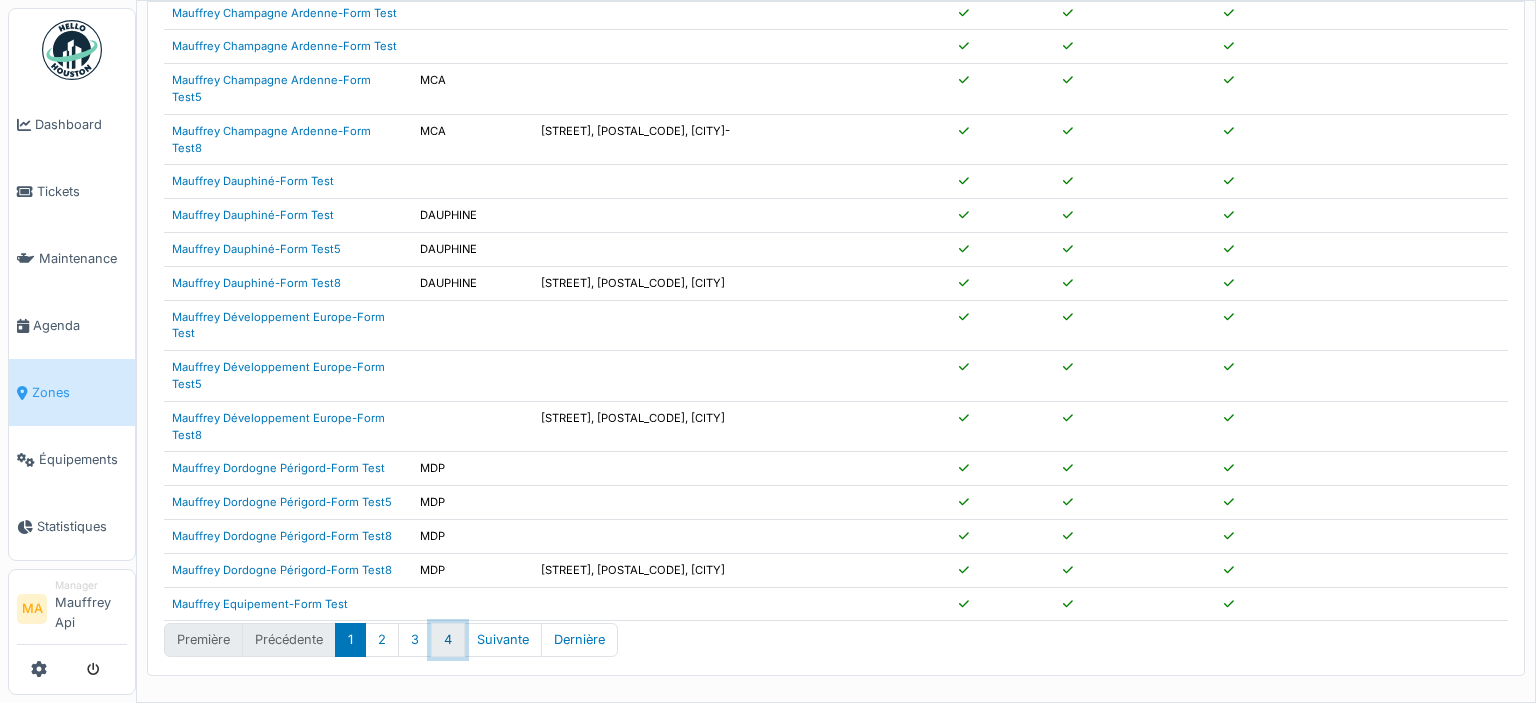 click on "4" at bounding box center (448, 639) 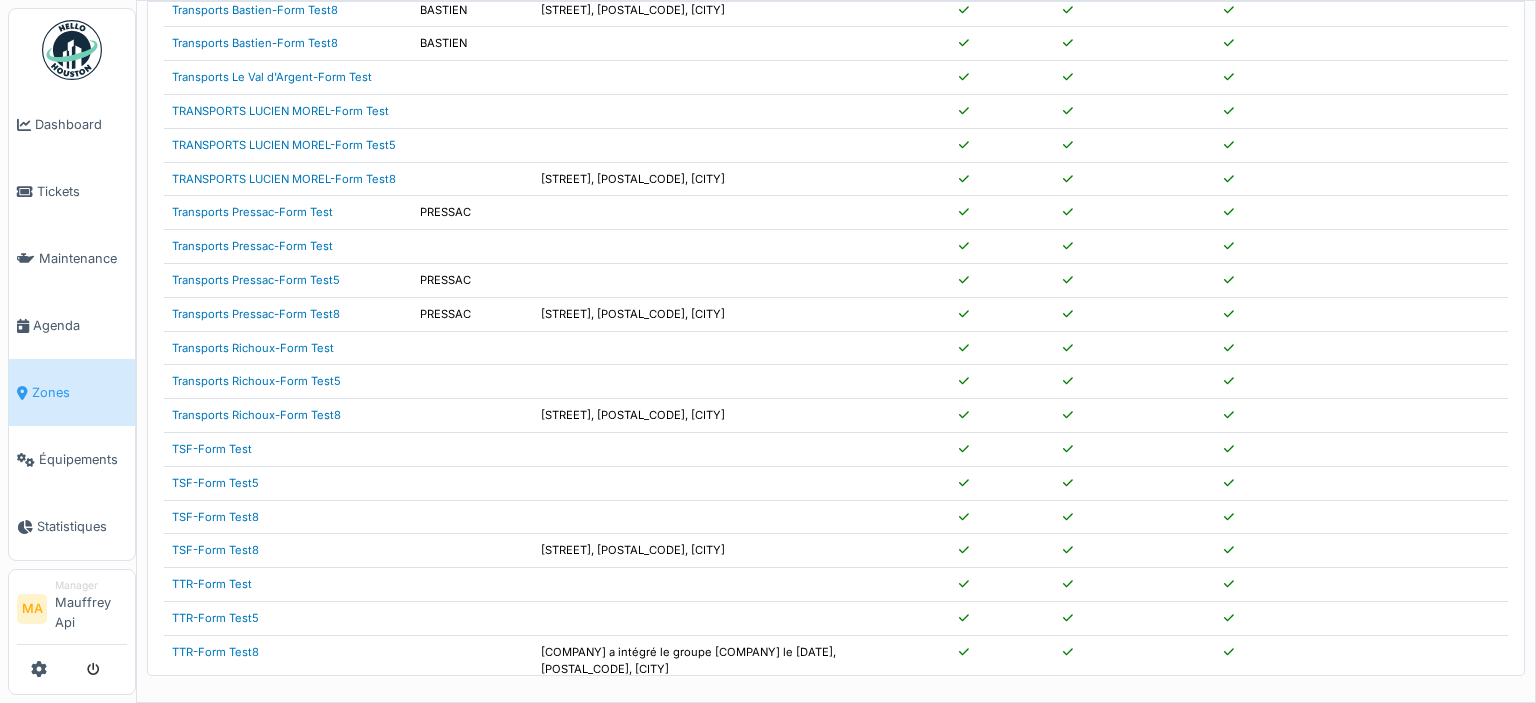 scroll, scrollTop: 1661, scrollLeft: 0, axis: vertical 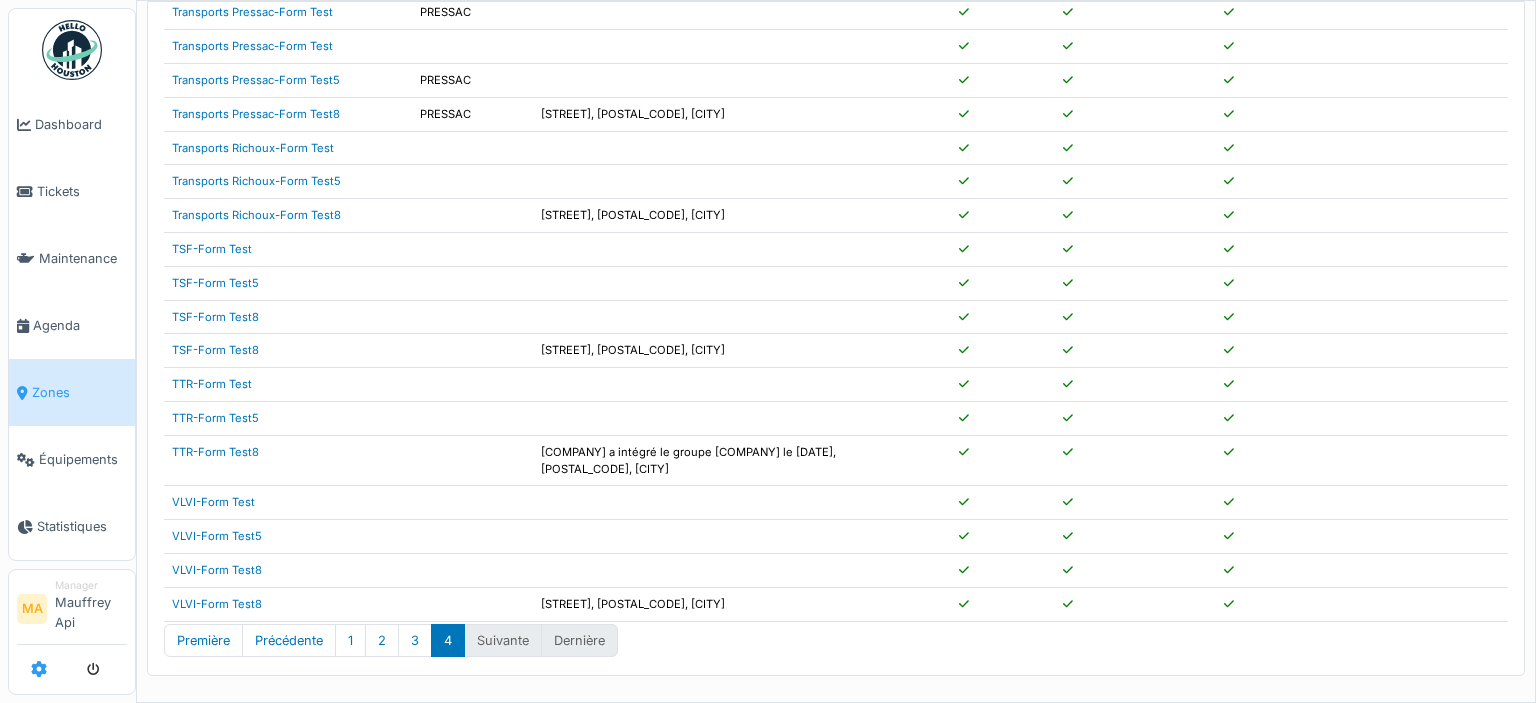 click at bounding box center [39, 669] 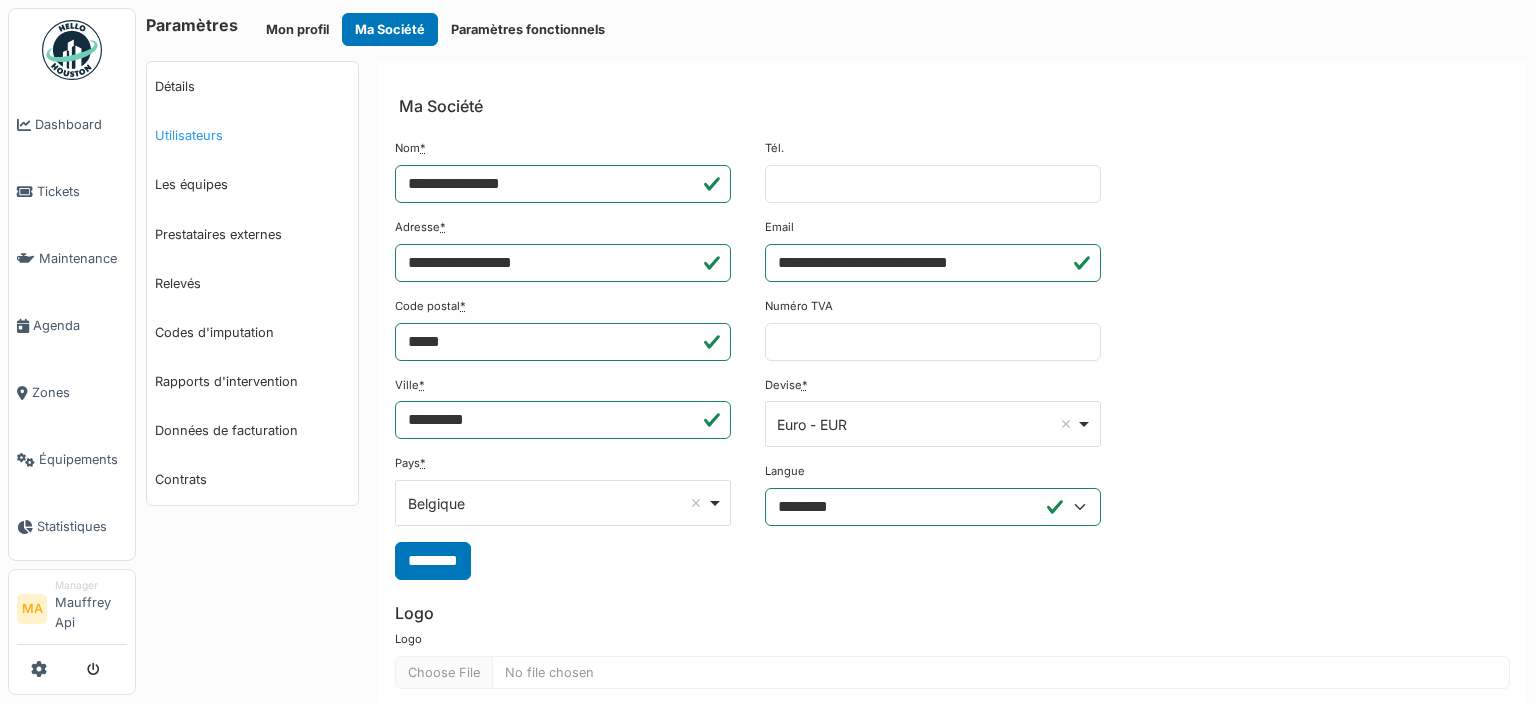 scroll, scrollTop: 0, scrollLeft: 0, axis: both 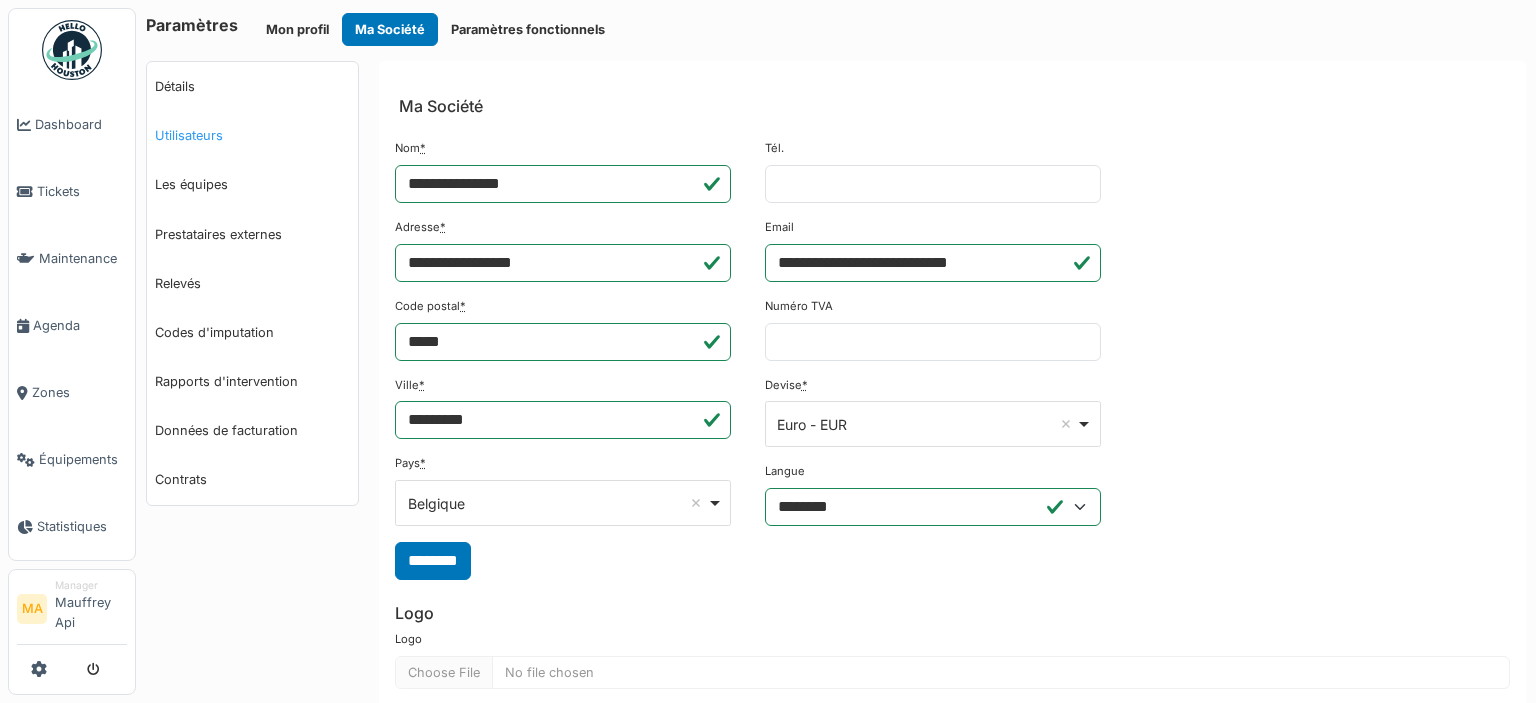 click on "Utilisateurs" at bounding box center [252, 135] 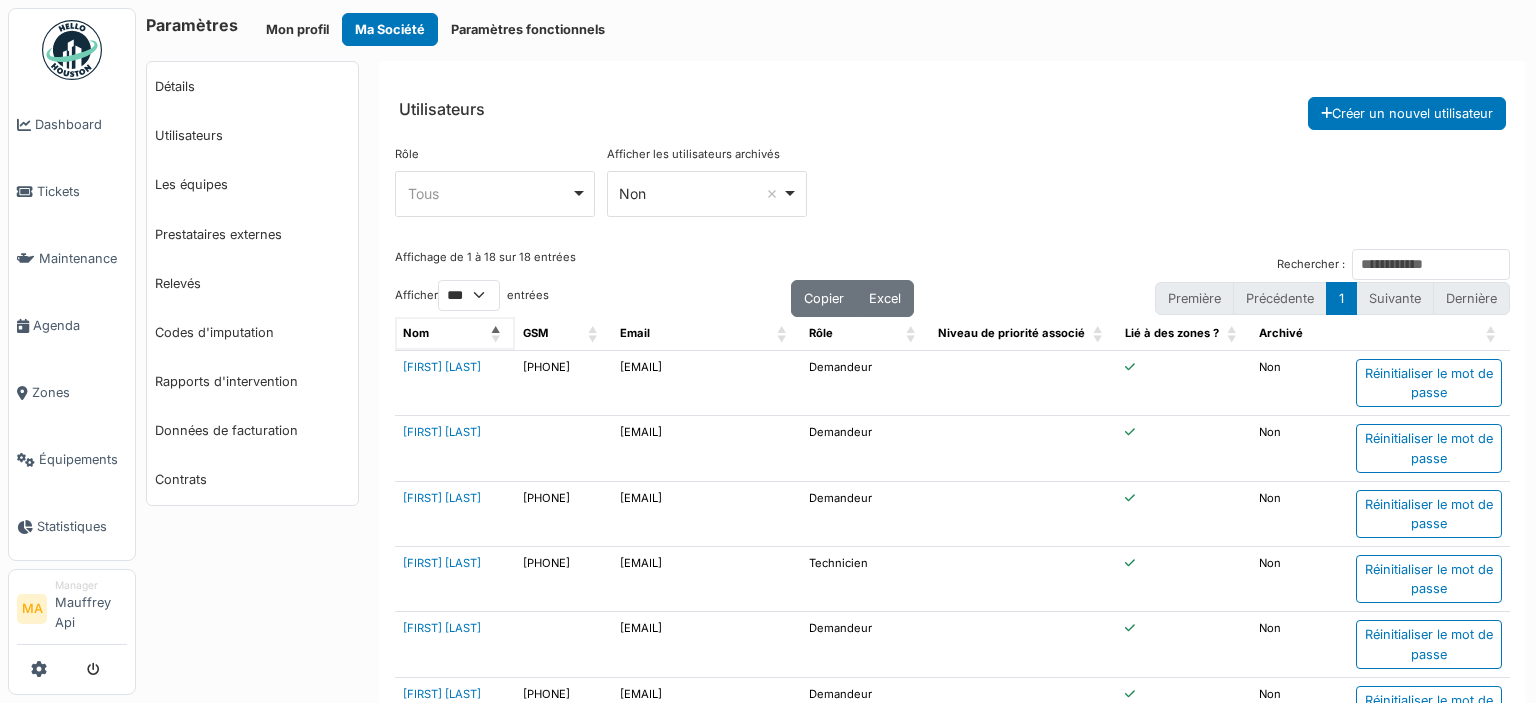 click on "Nom" at bounding box center (443, 333) 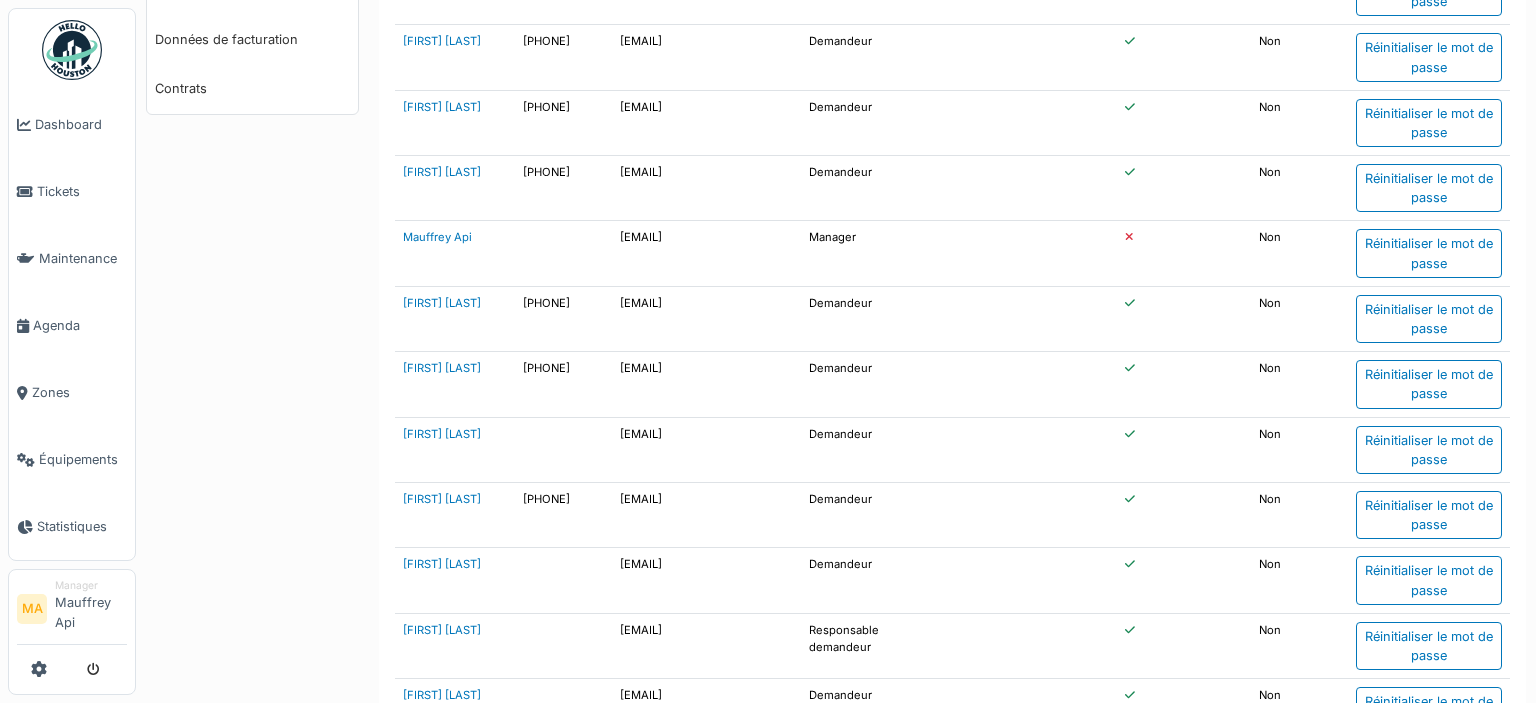 scroll, scrollTop: 0, scrollLeft: 0, axis: both 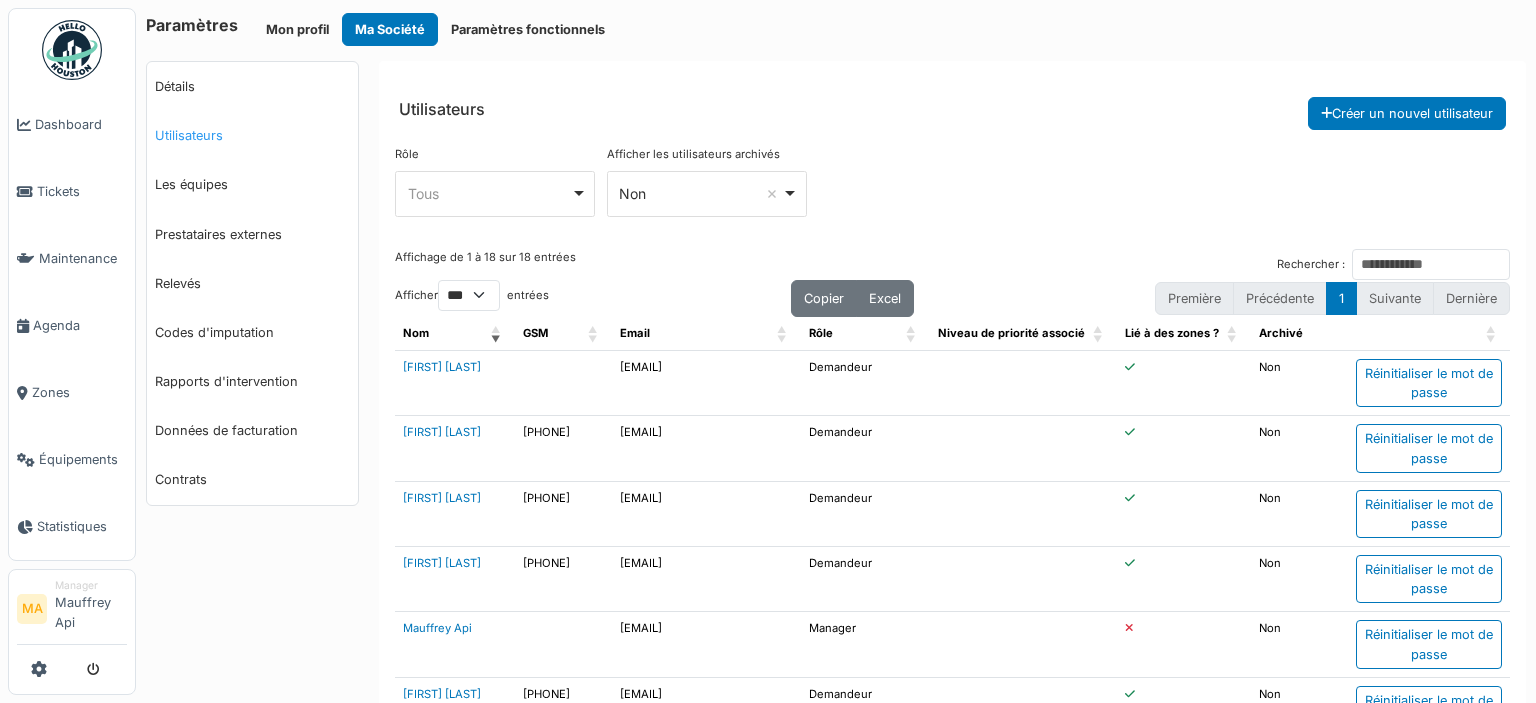 click on "Utilisateurs" at bounding box center [252, 135] 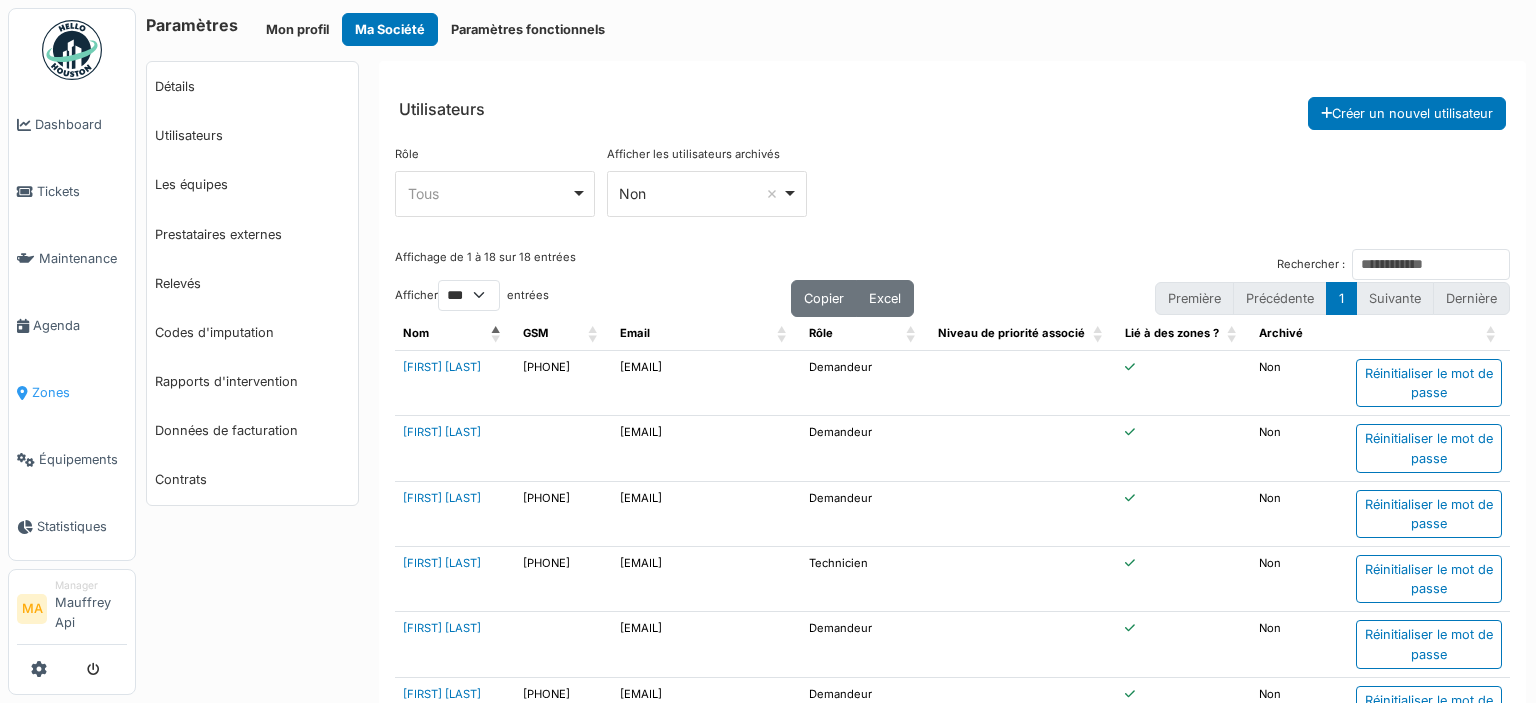 click on "Zones" at bounding box center [79, 392] 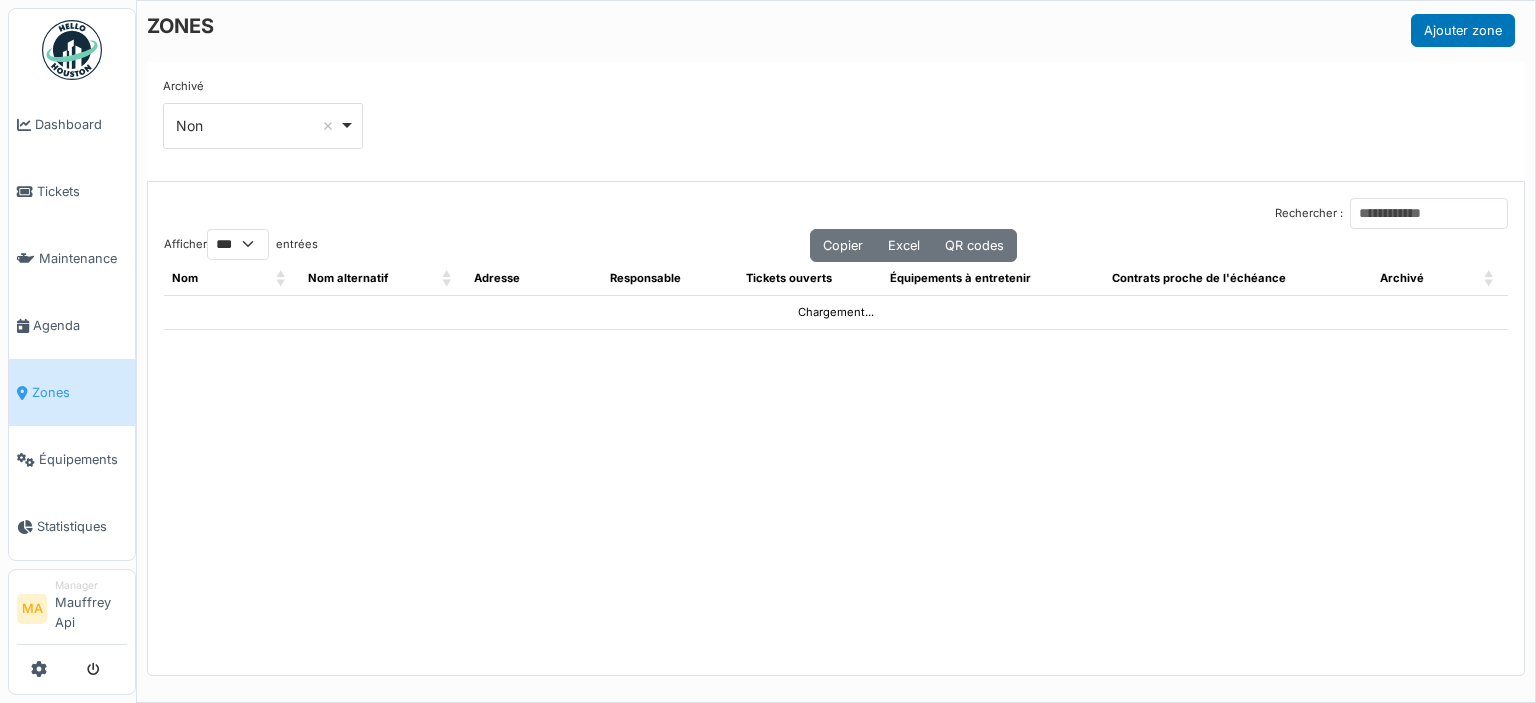 select on "***" 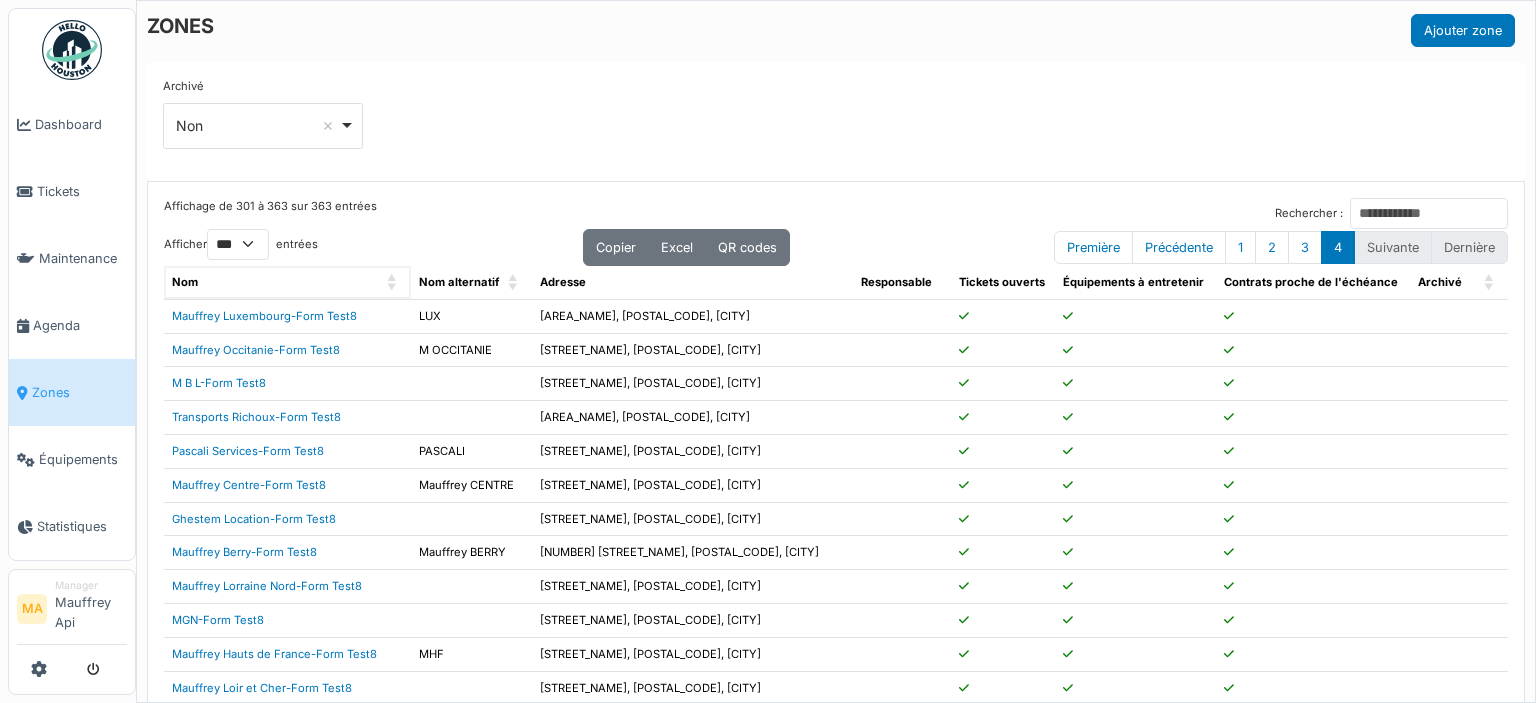 click on "Nom" at bounding box center [185, 282] 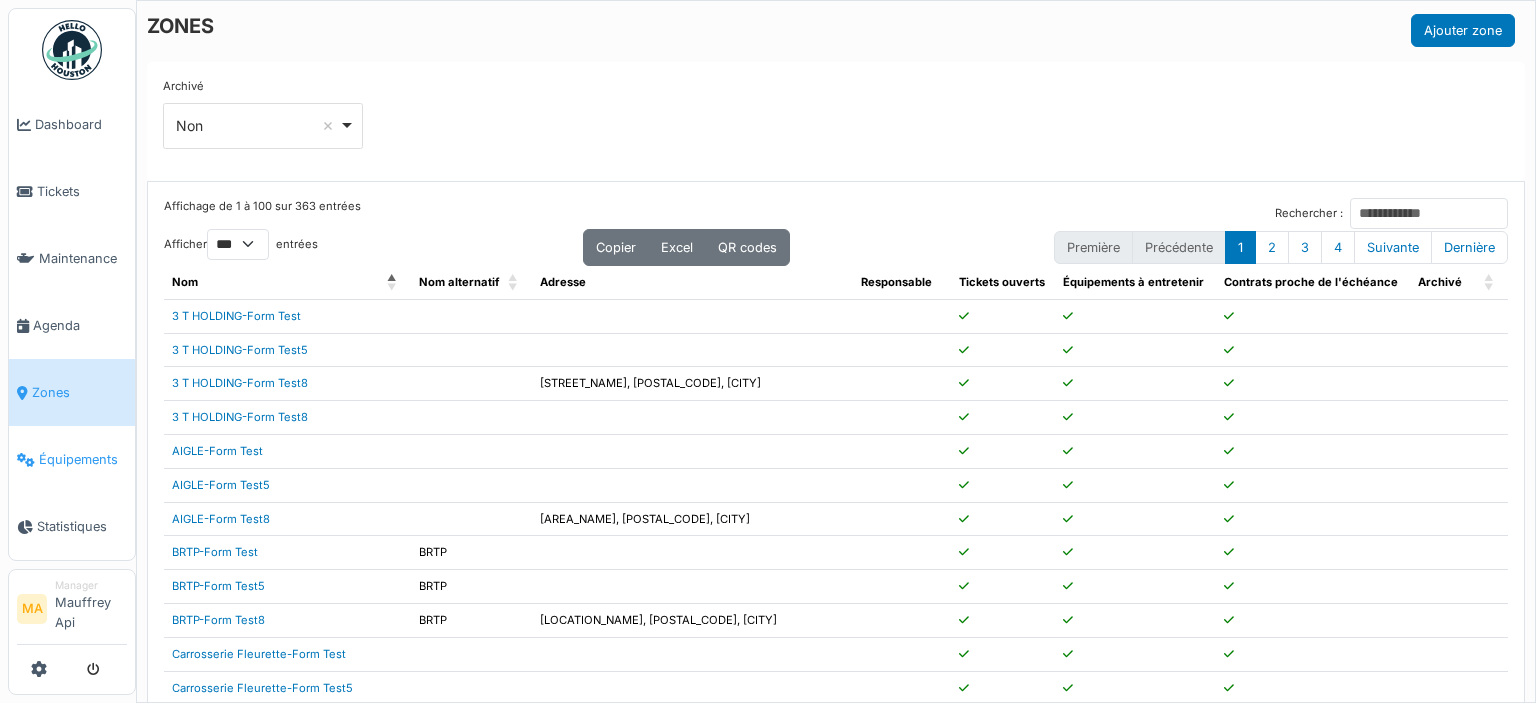 click on "Équipements" at bounding box center (83, 459) 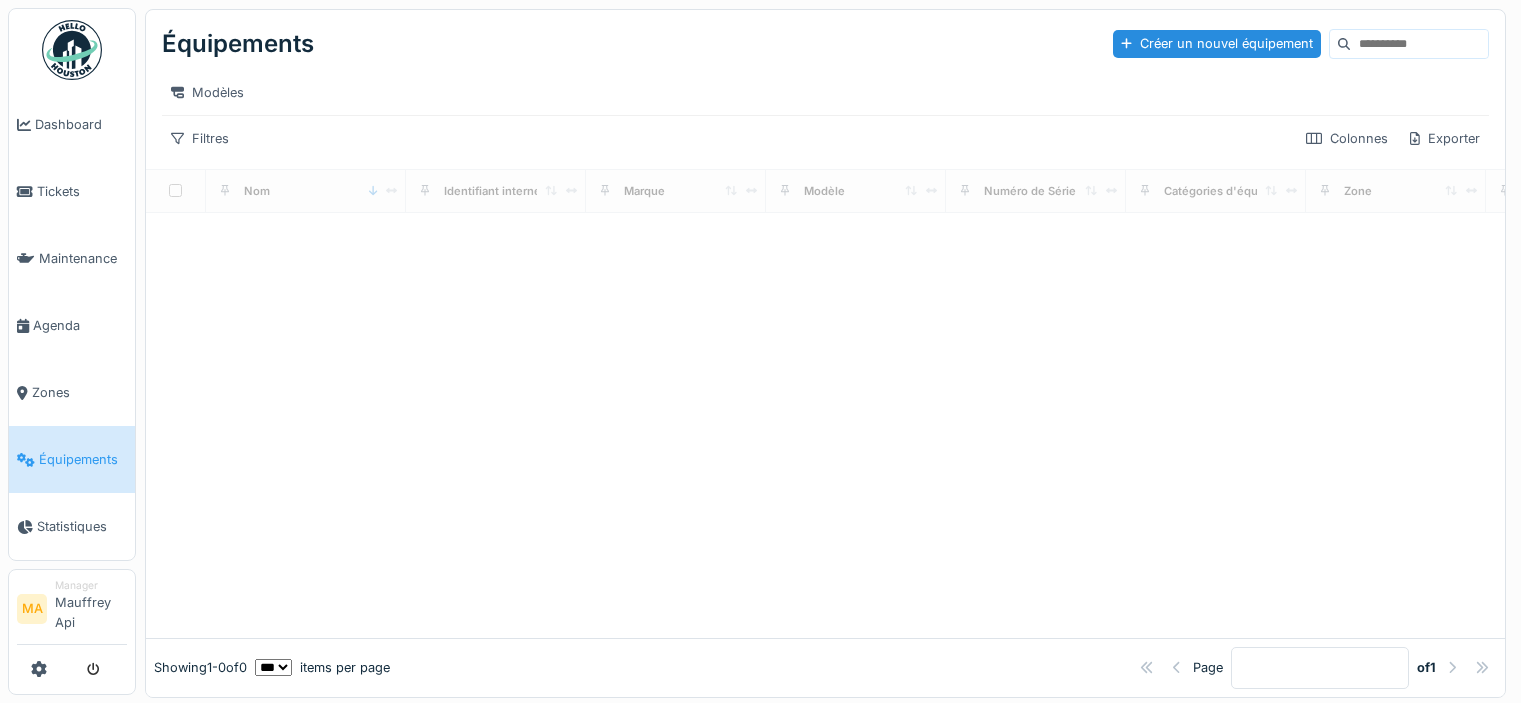 scroll, scrollTop: 0, scrollLeft: 0, axis: both 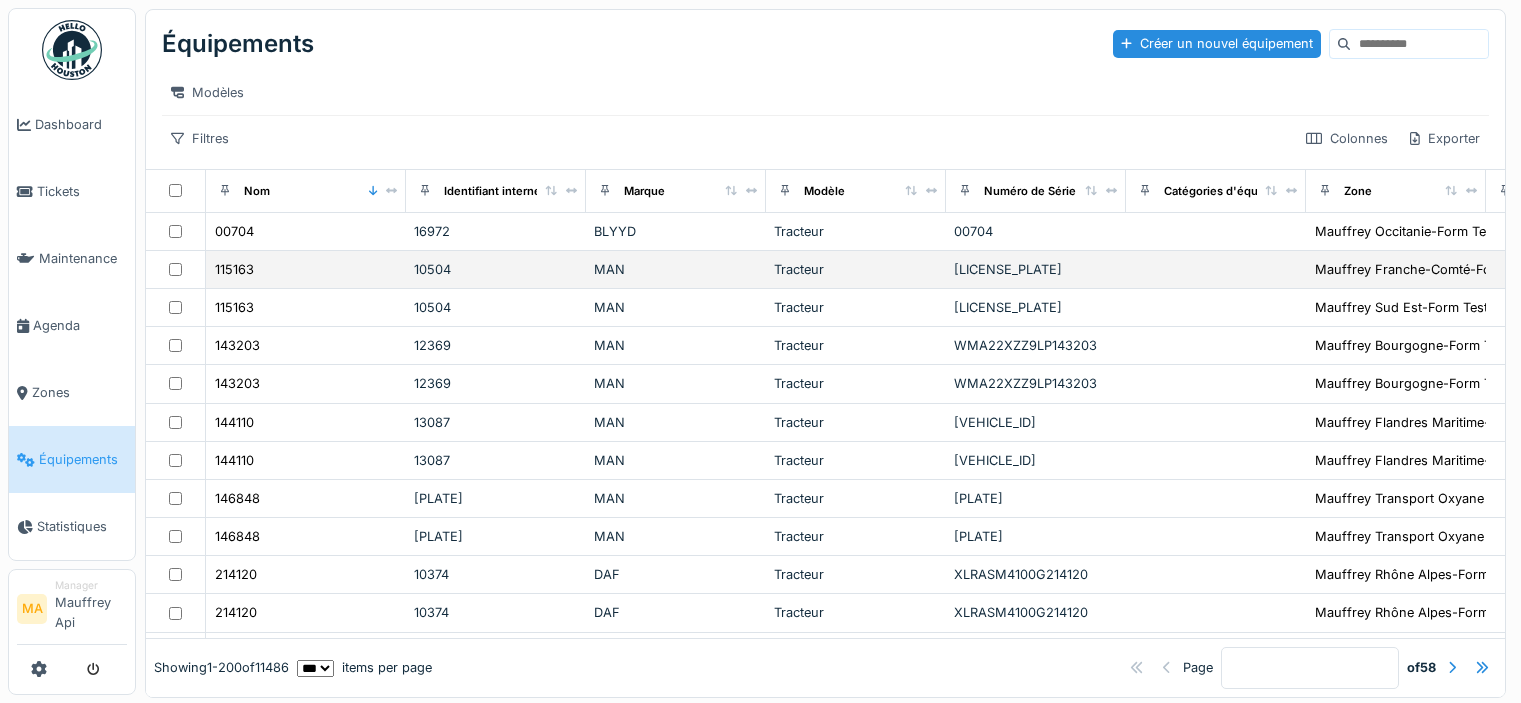 click on "115163" at bounding box center [306, 269] 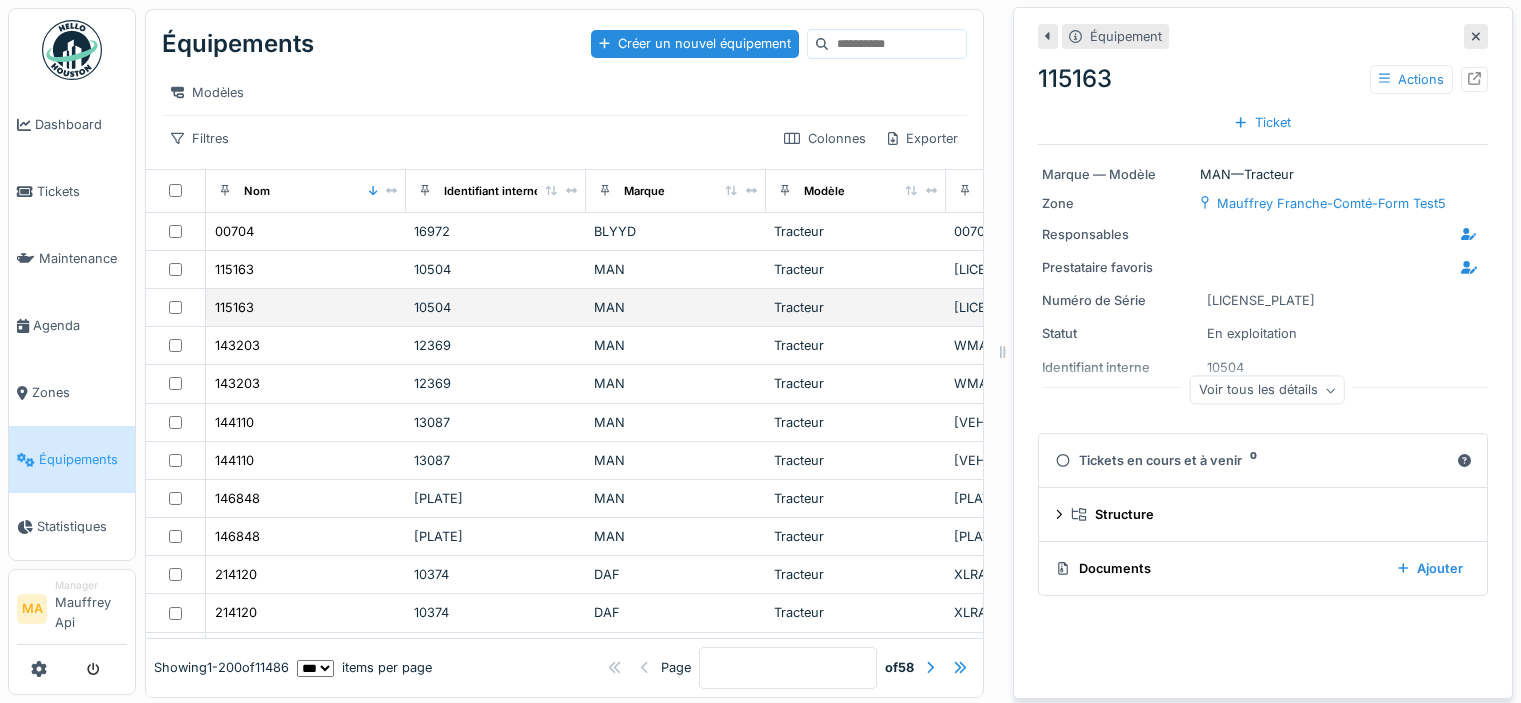 click on "115163" at bounding box center (306, 307) 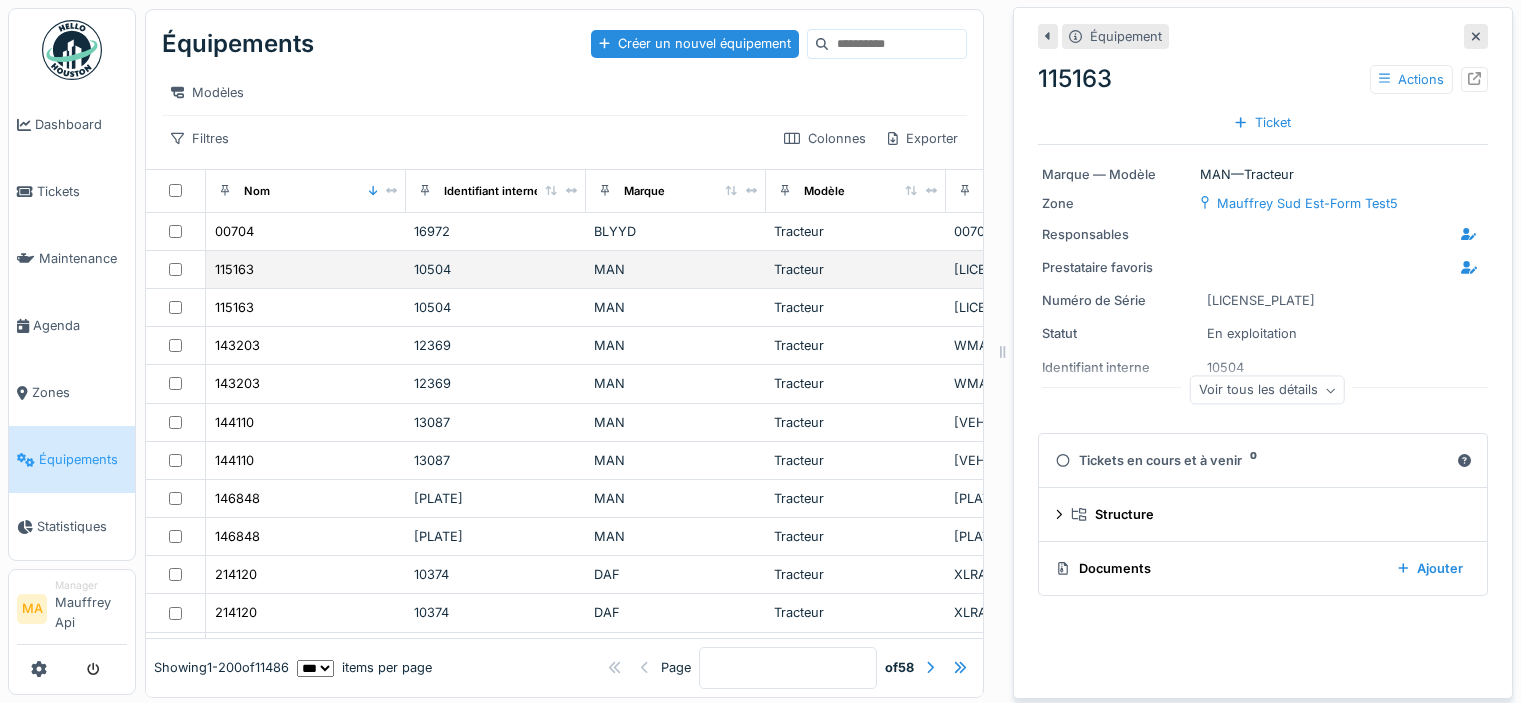 click on "115163" at bounding box center [306, 269] 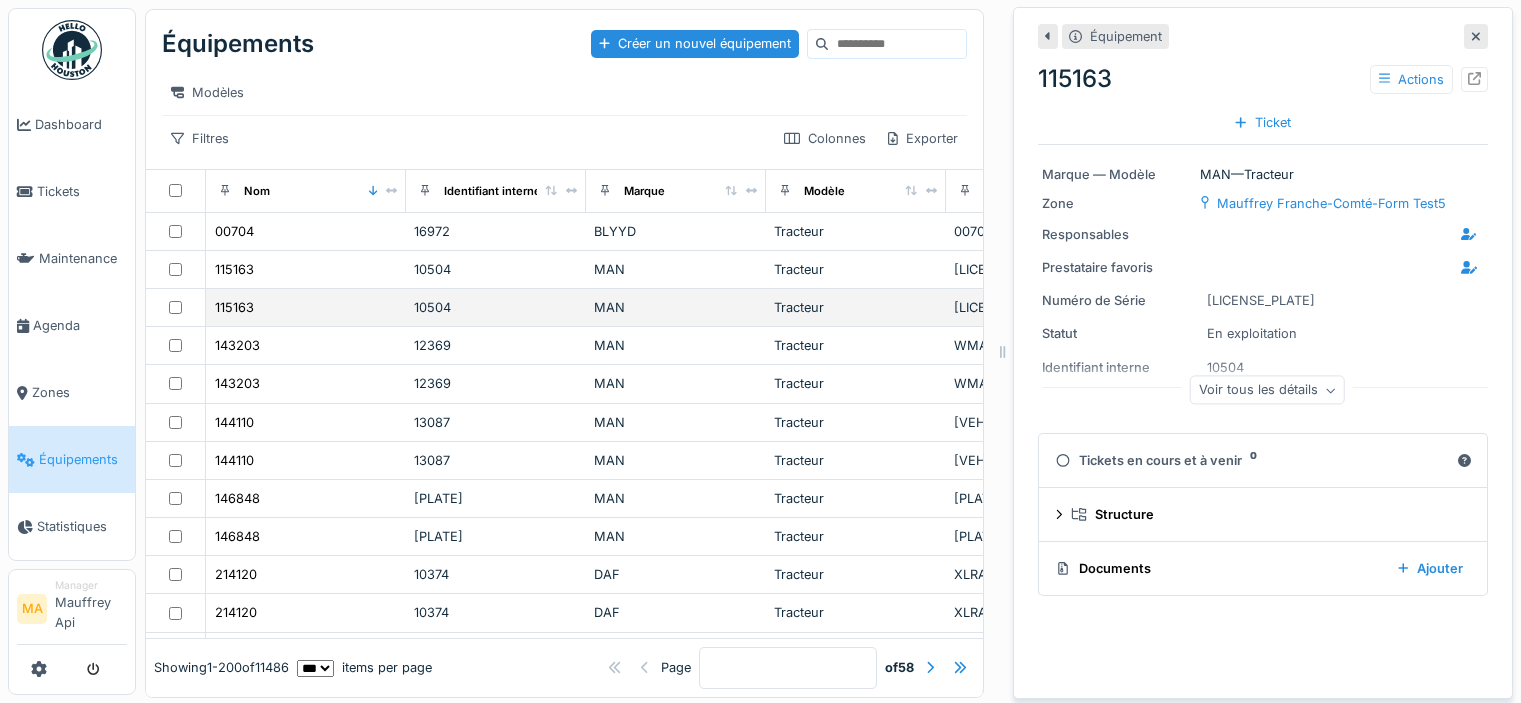 click on "115163" at bounding box center (306, 307) 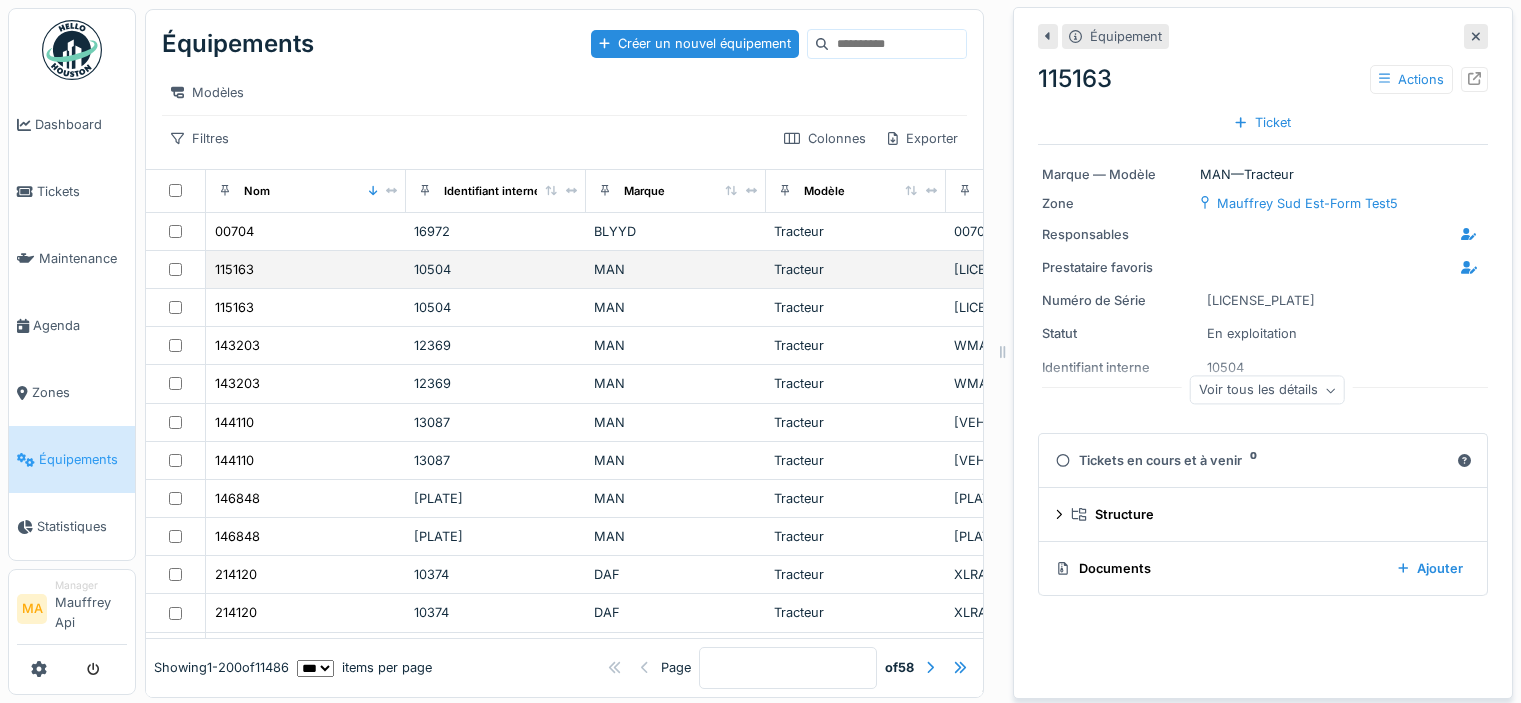 click on "115163" at bounding box center (306, 270) 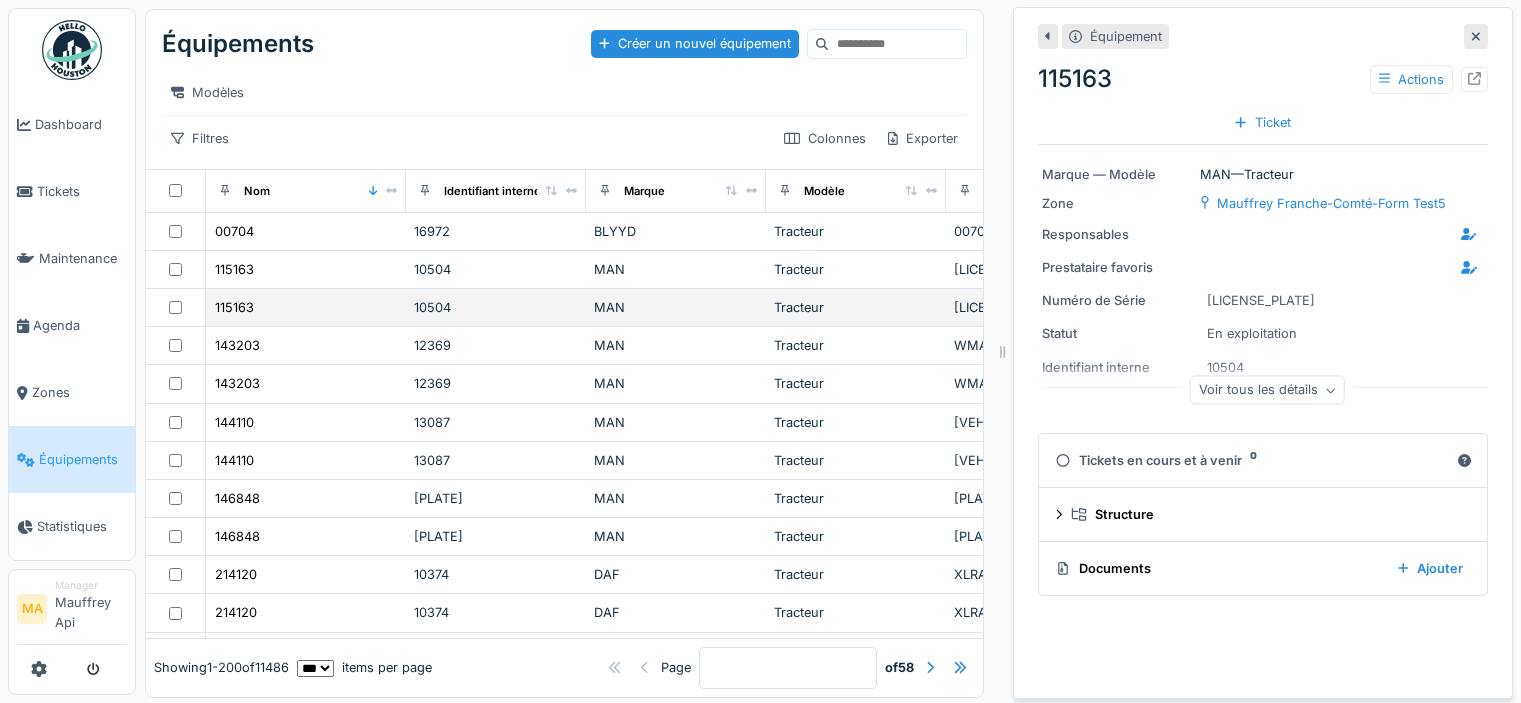 click on "115163" at bounding box center [306, 307] 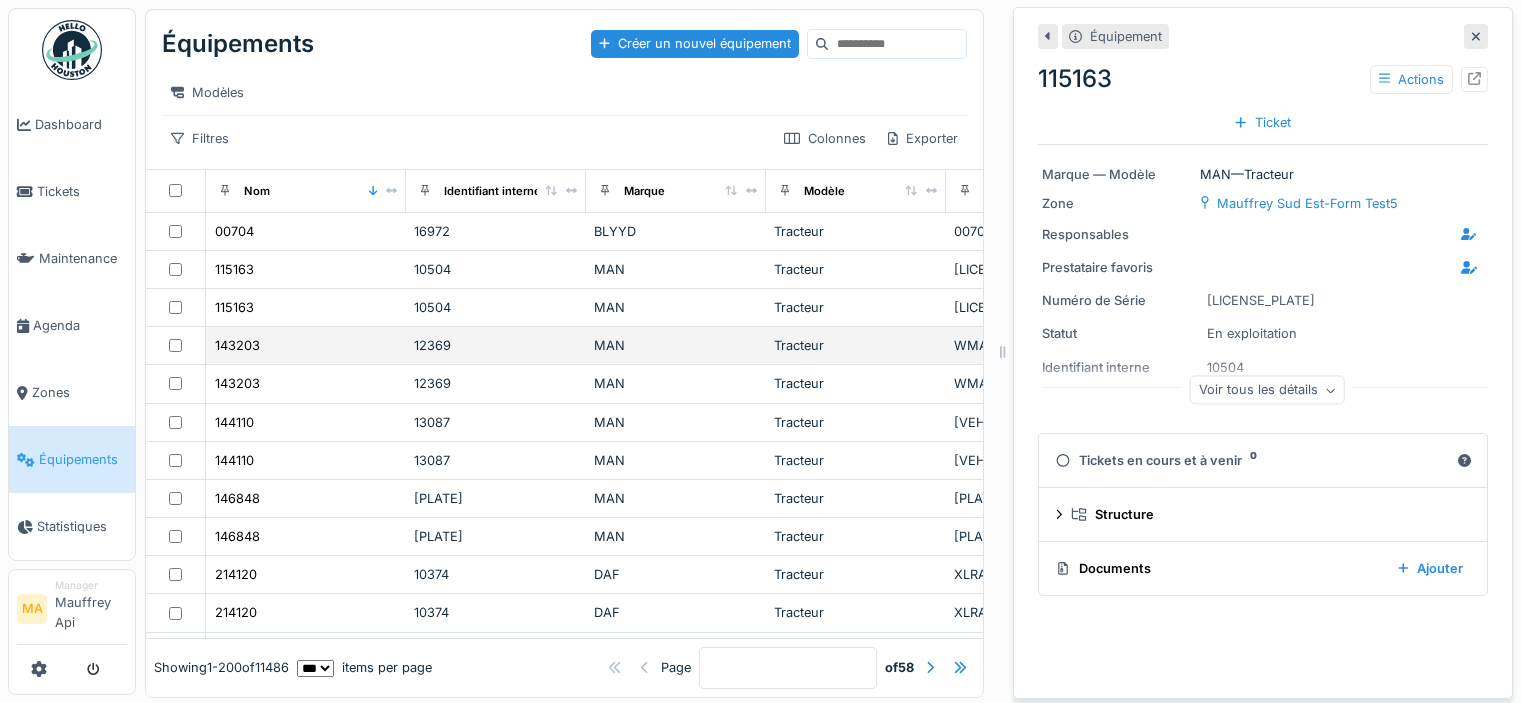 click on "143203" at bounding box center (306, 345) 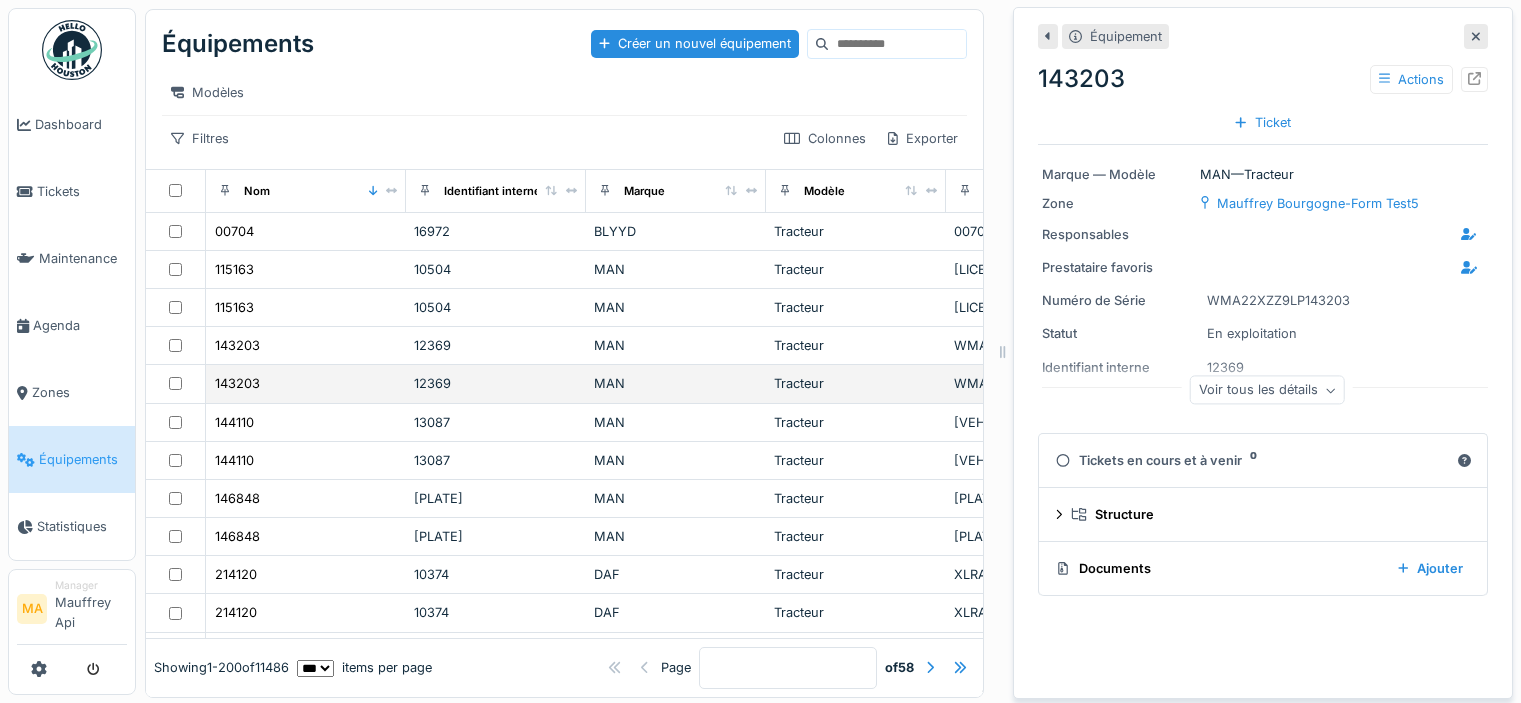 click on "143203" at bounding box center [306, 383] 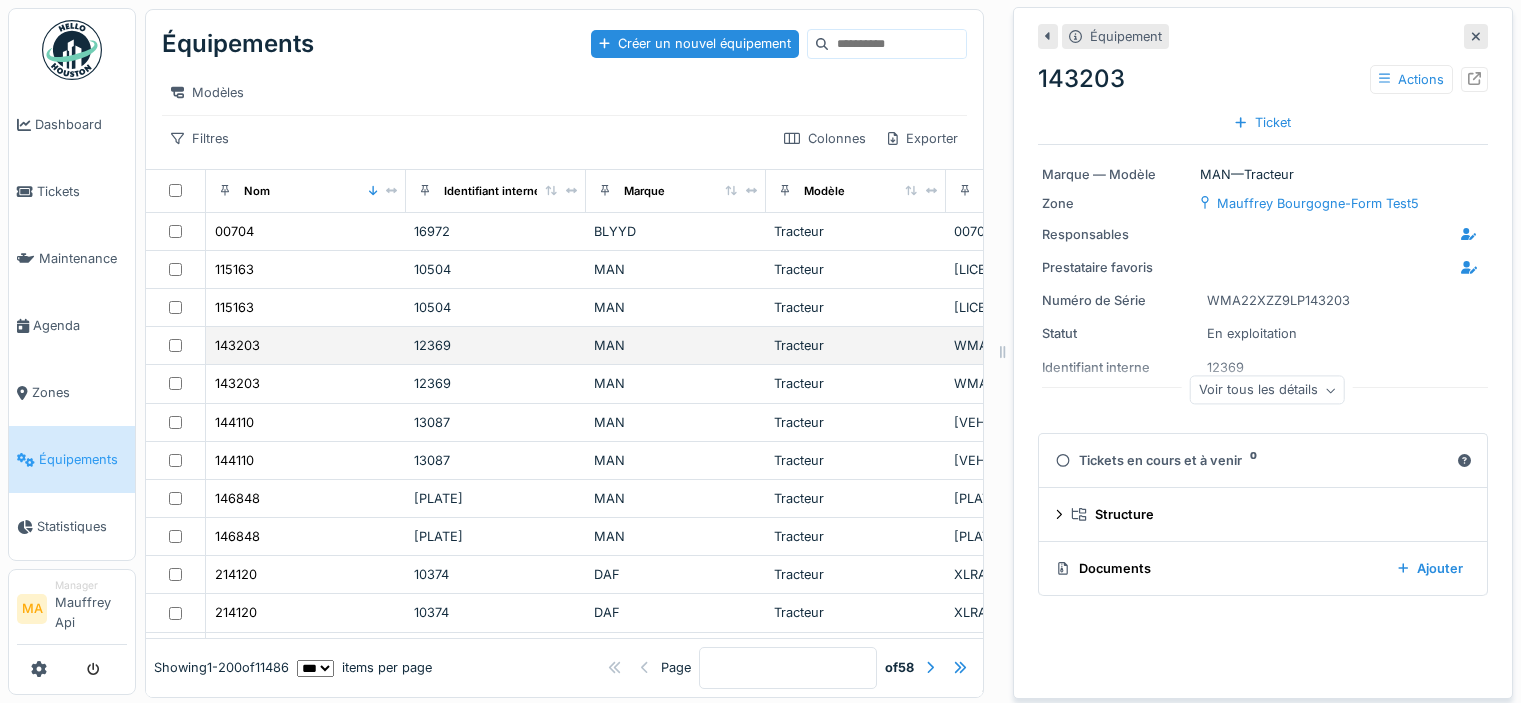click on "143203" at bounding box center [306, 345] 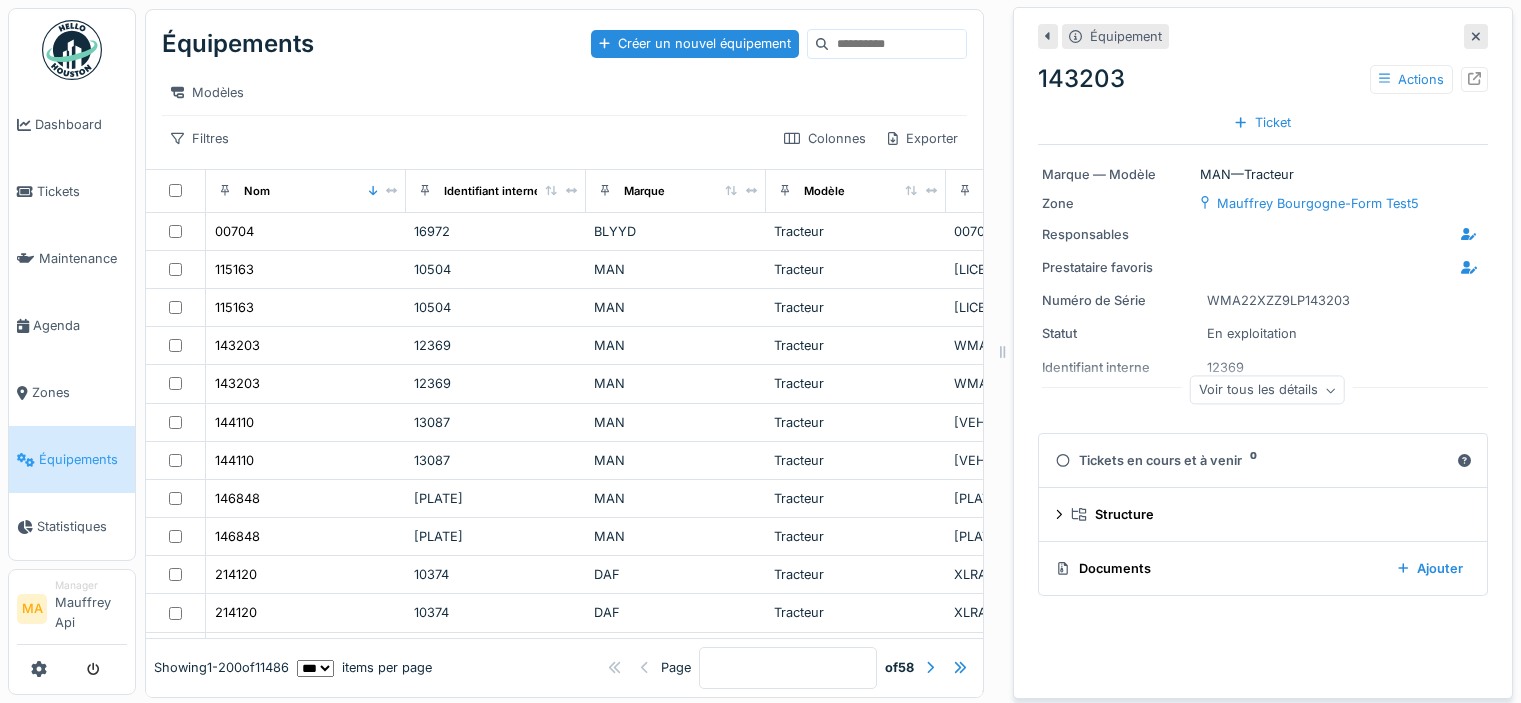 click on "Voir tous les détails" at bounding box center [1267, 390] 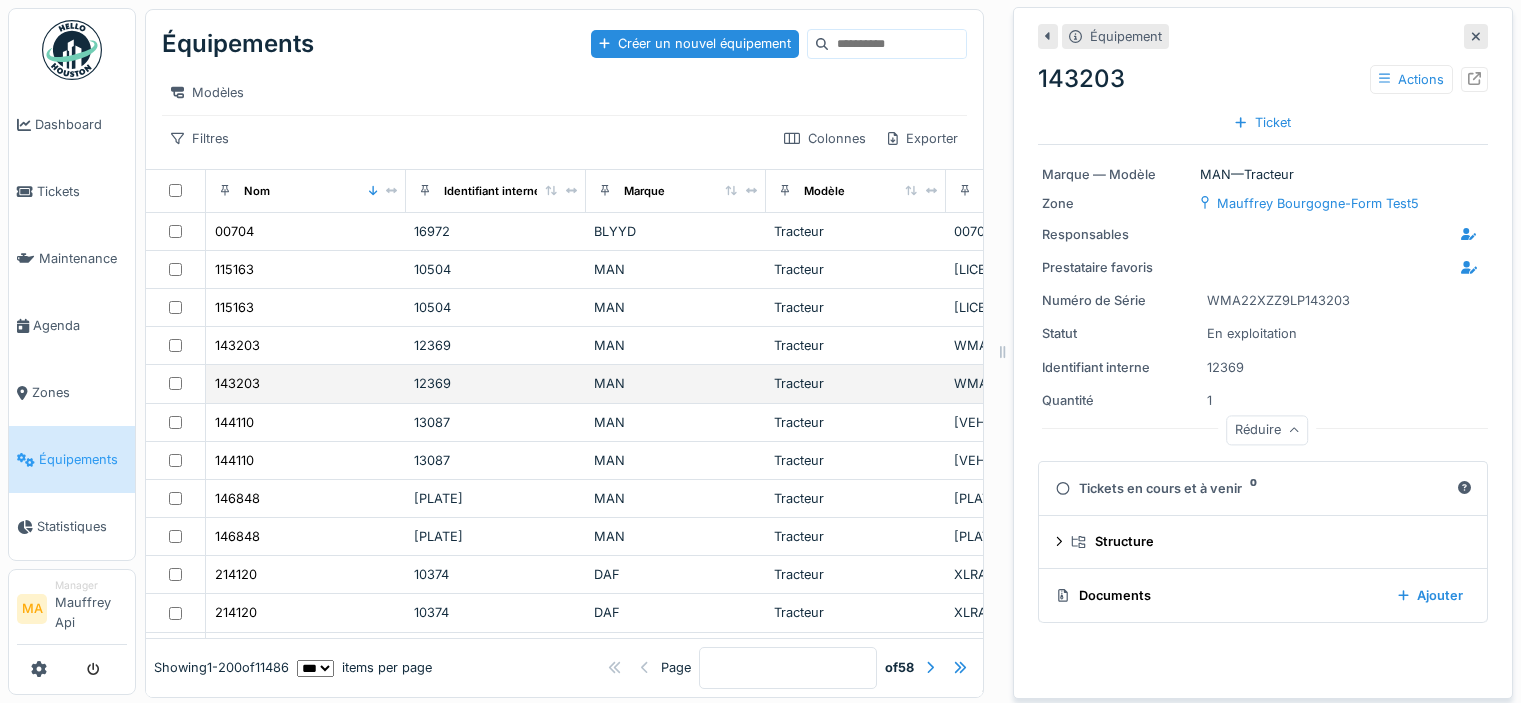 click on "143203" at bounding box center [306, 384] 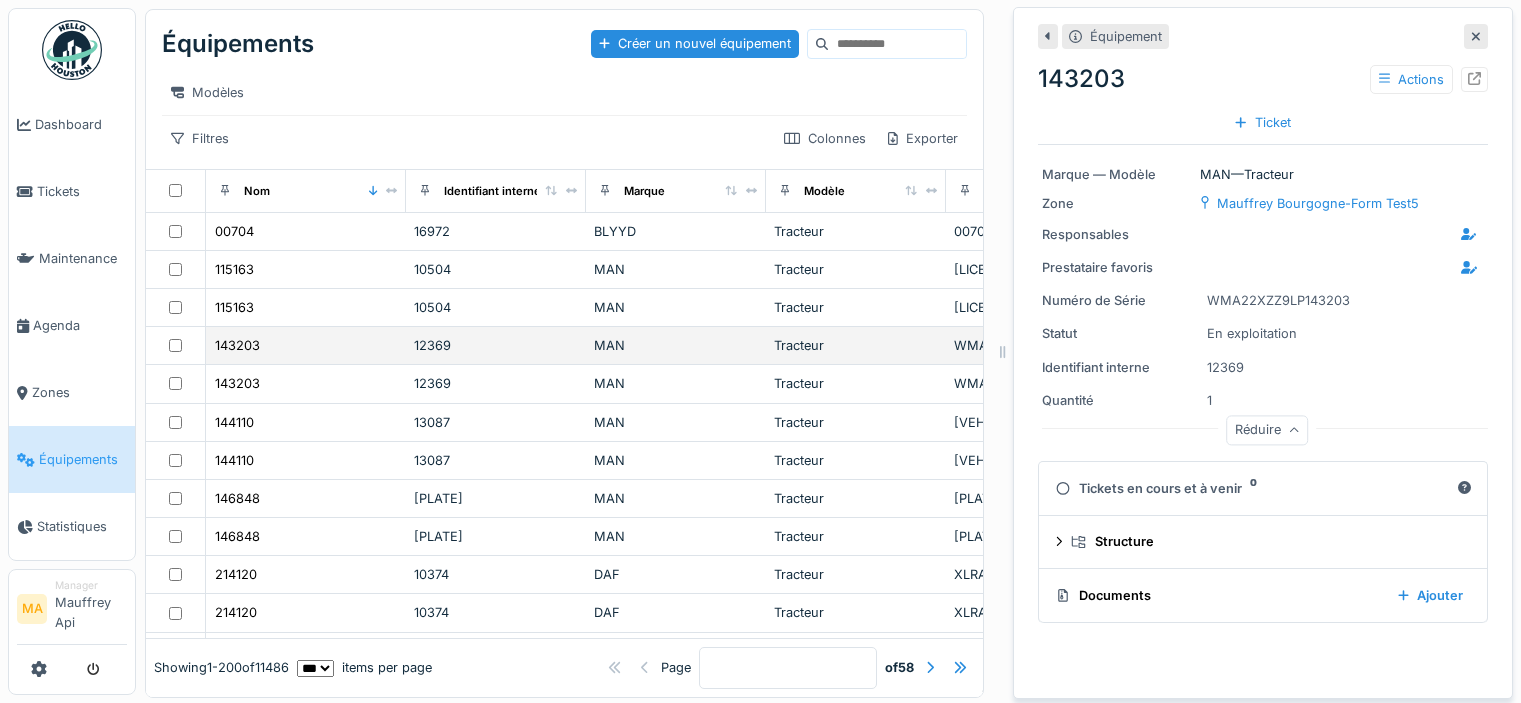 click on "143203" at bounding box center [306, 345] 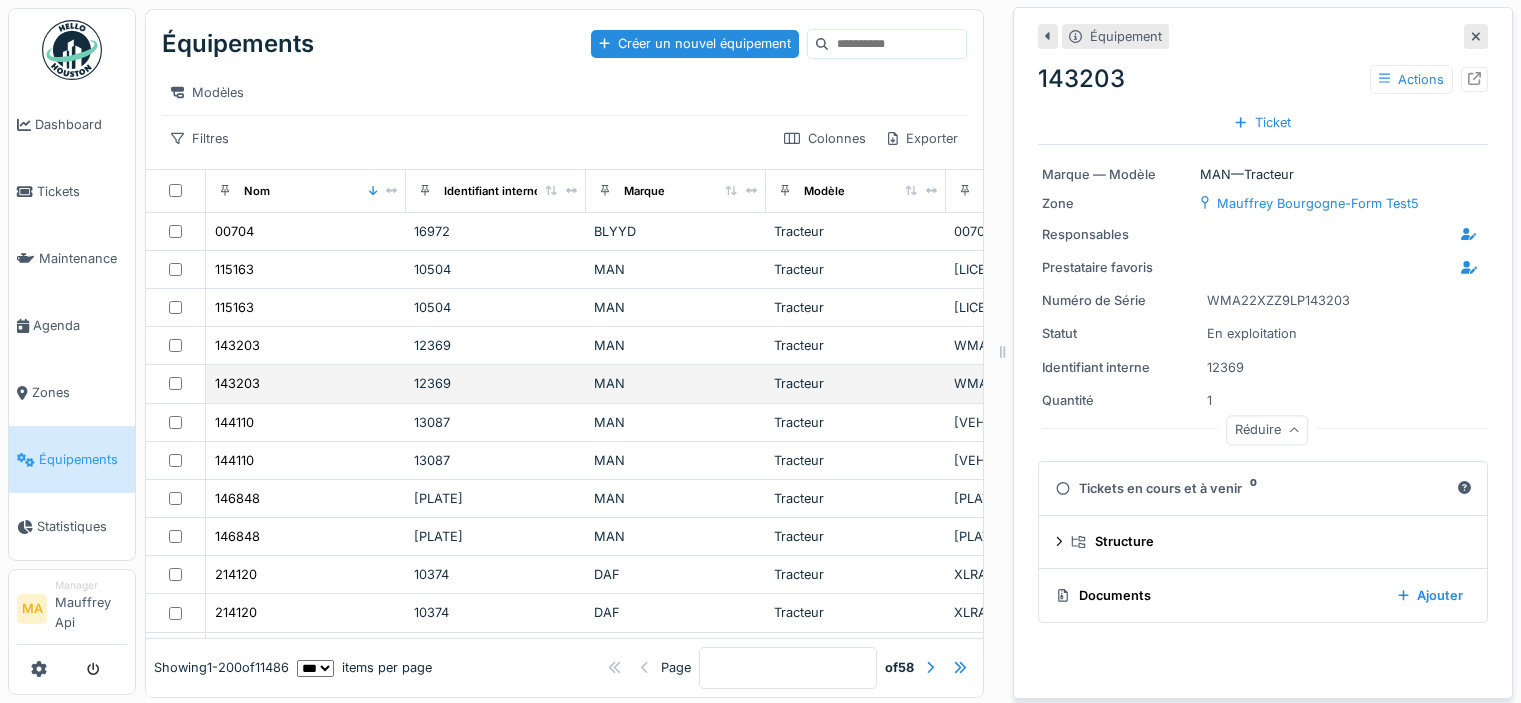 click on "143203" at bounding box center (306, 383) 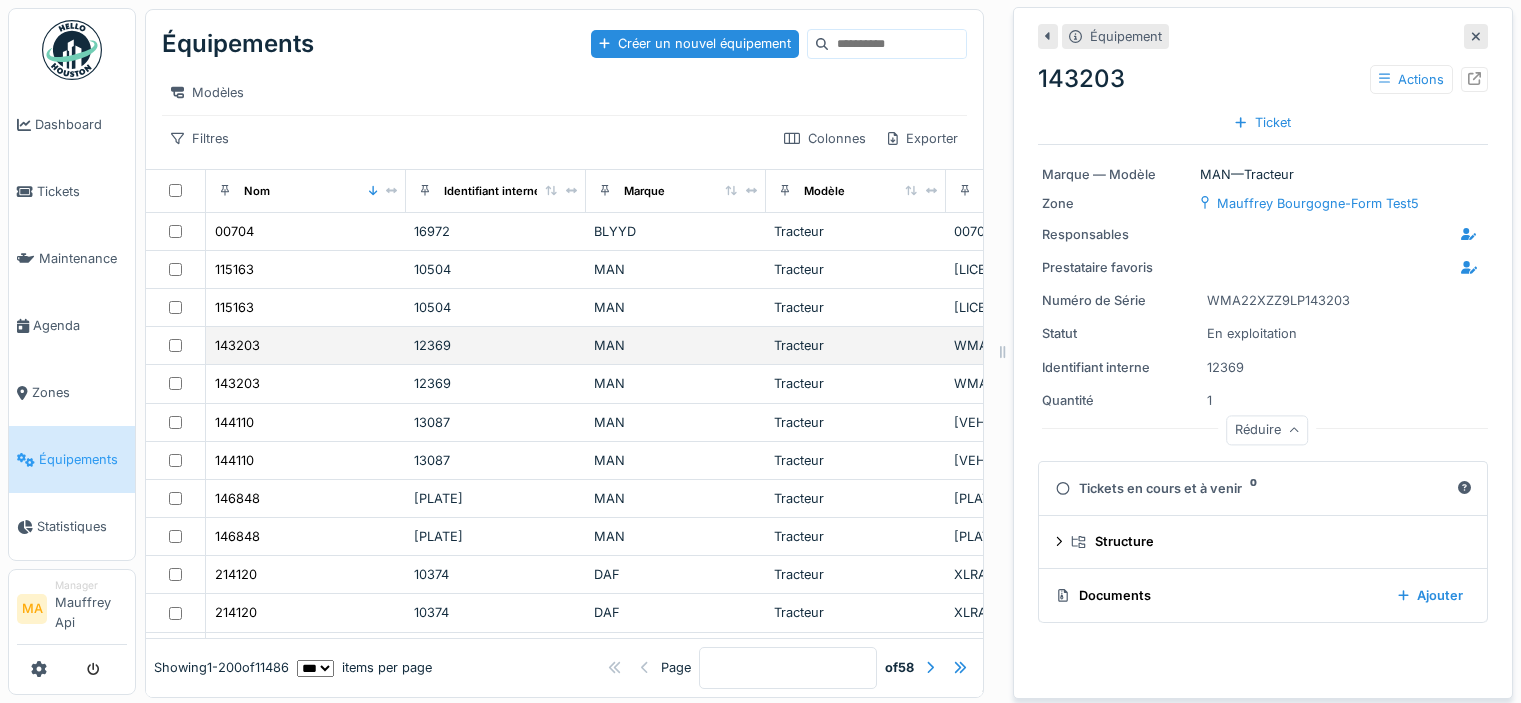 click on "143203" at bounding box center [306, 345] 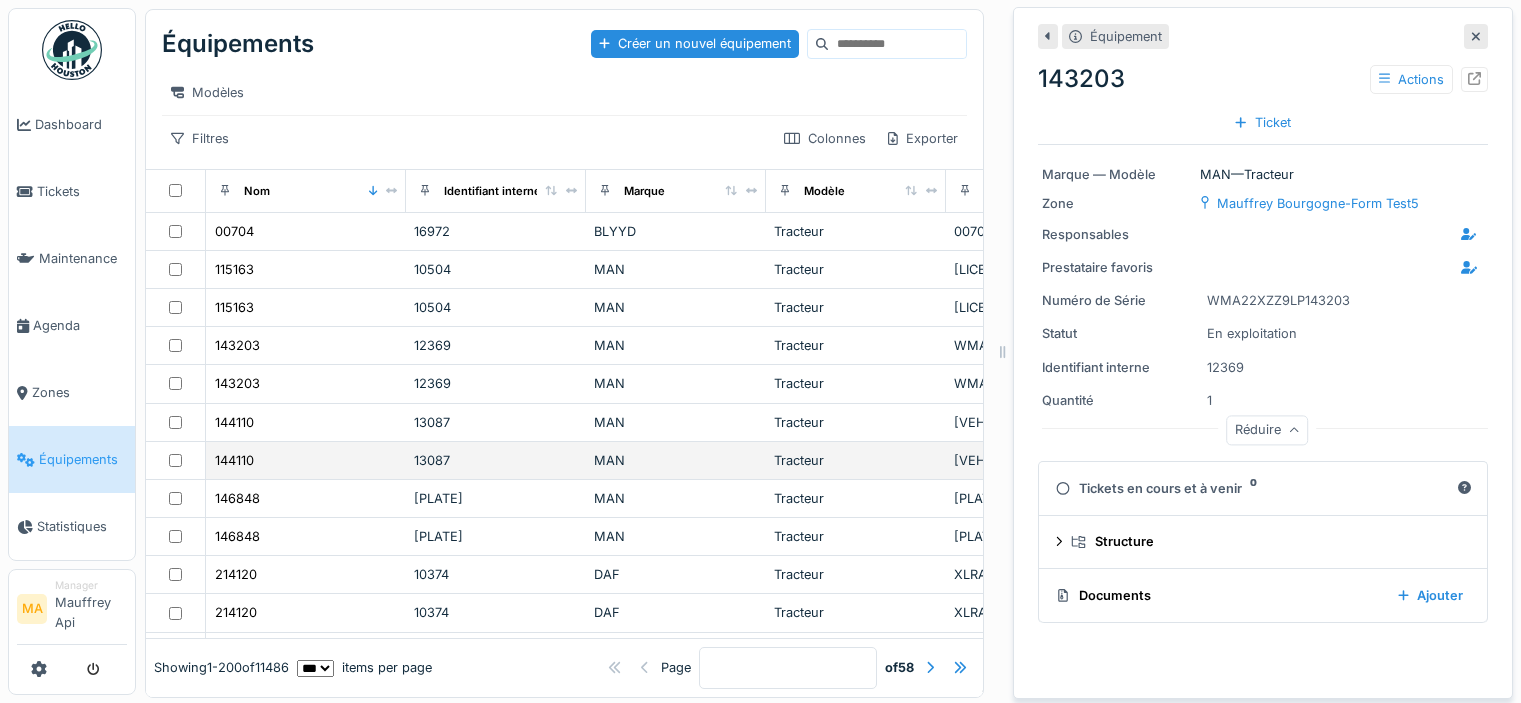 click on "144110" at bounding box center (306, 460) 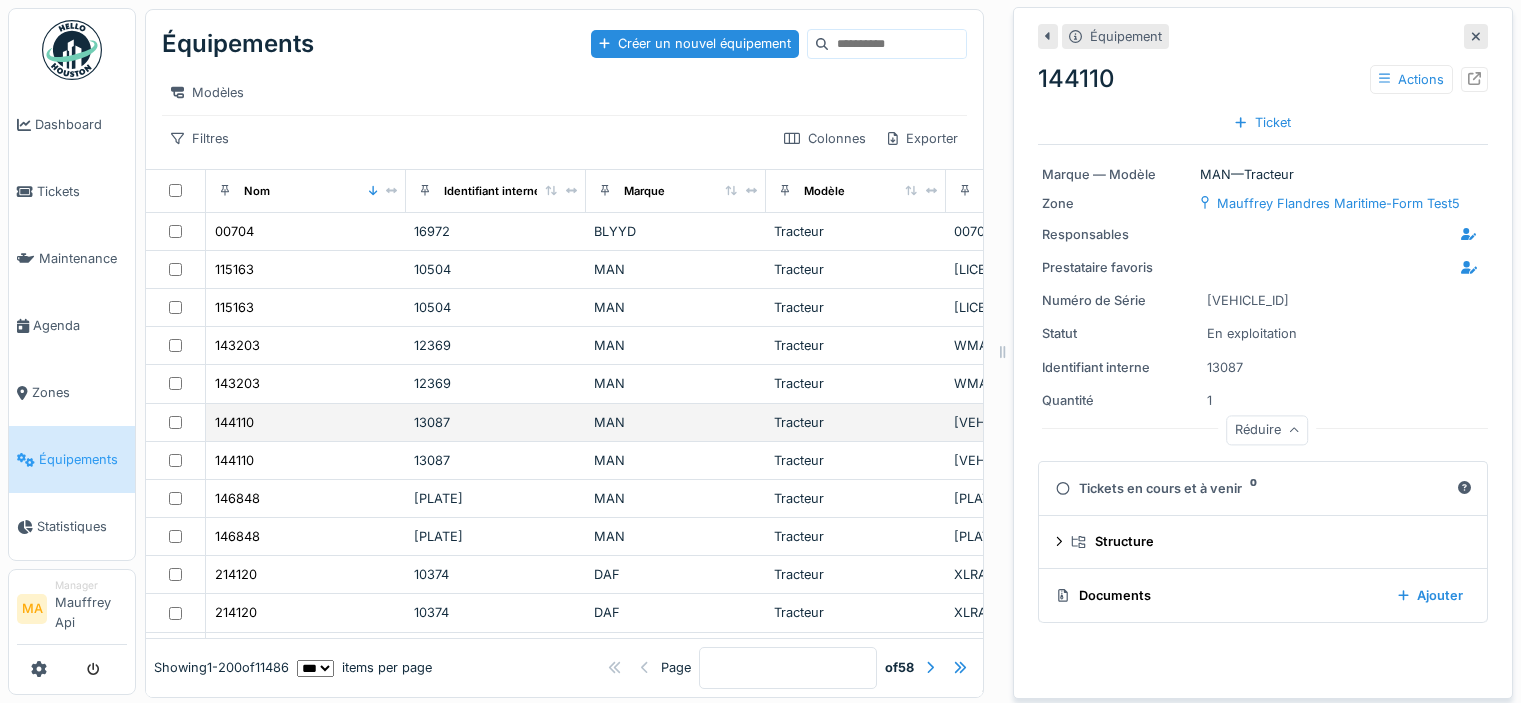 click on "144110" at bounding box center [306, 422] 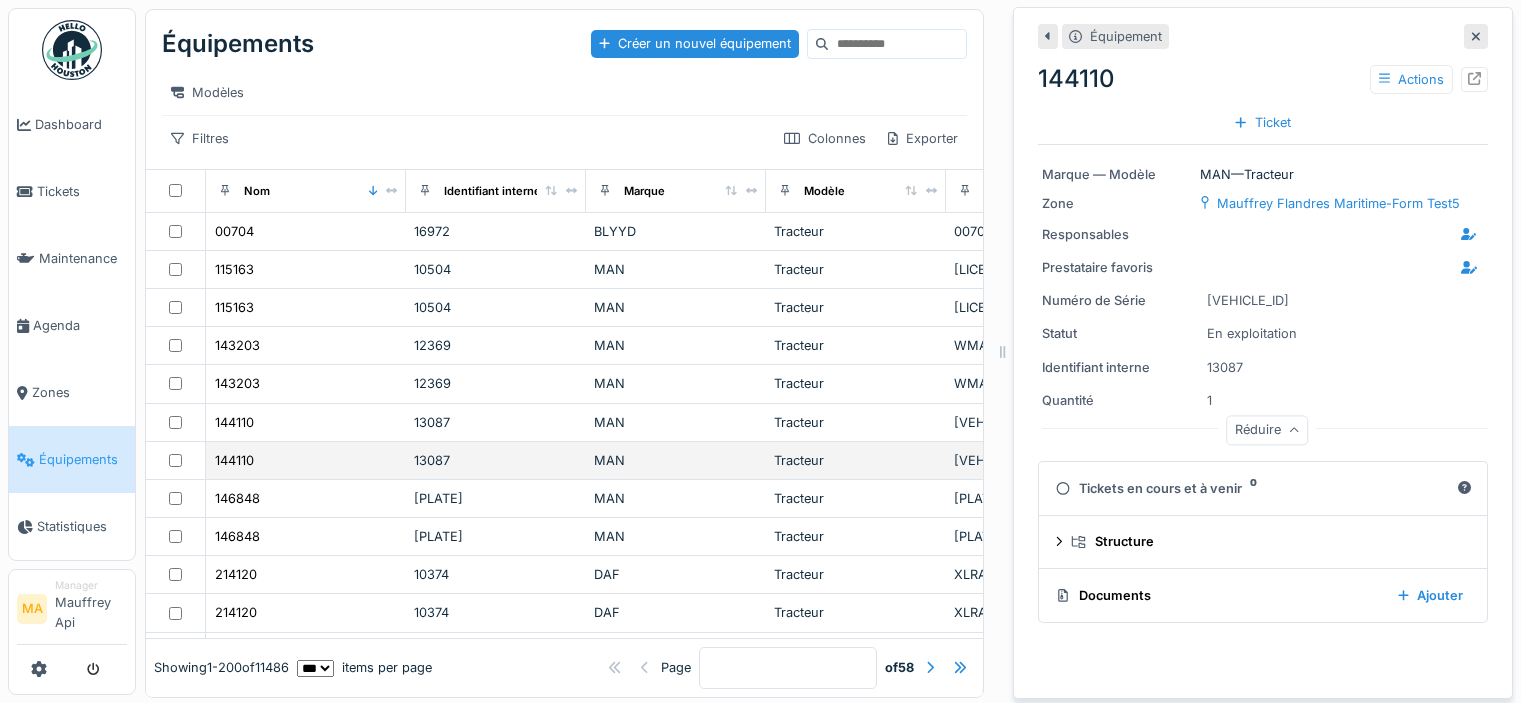 click on "144110" at bounding box center (306, 460) 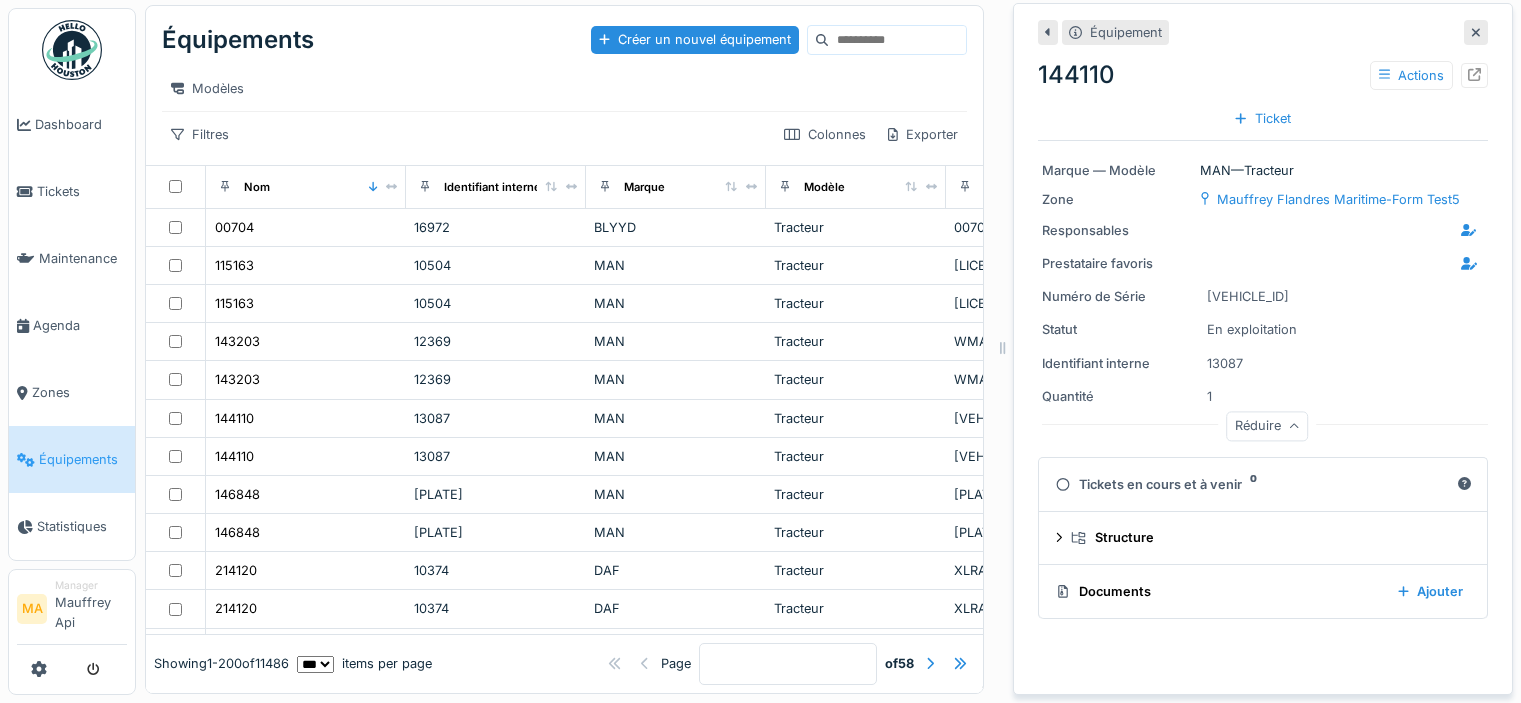 scroll, scrollTop: 0, scrollLeft: 0, axis: both 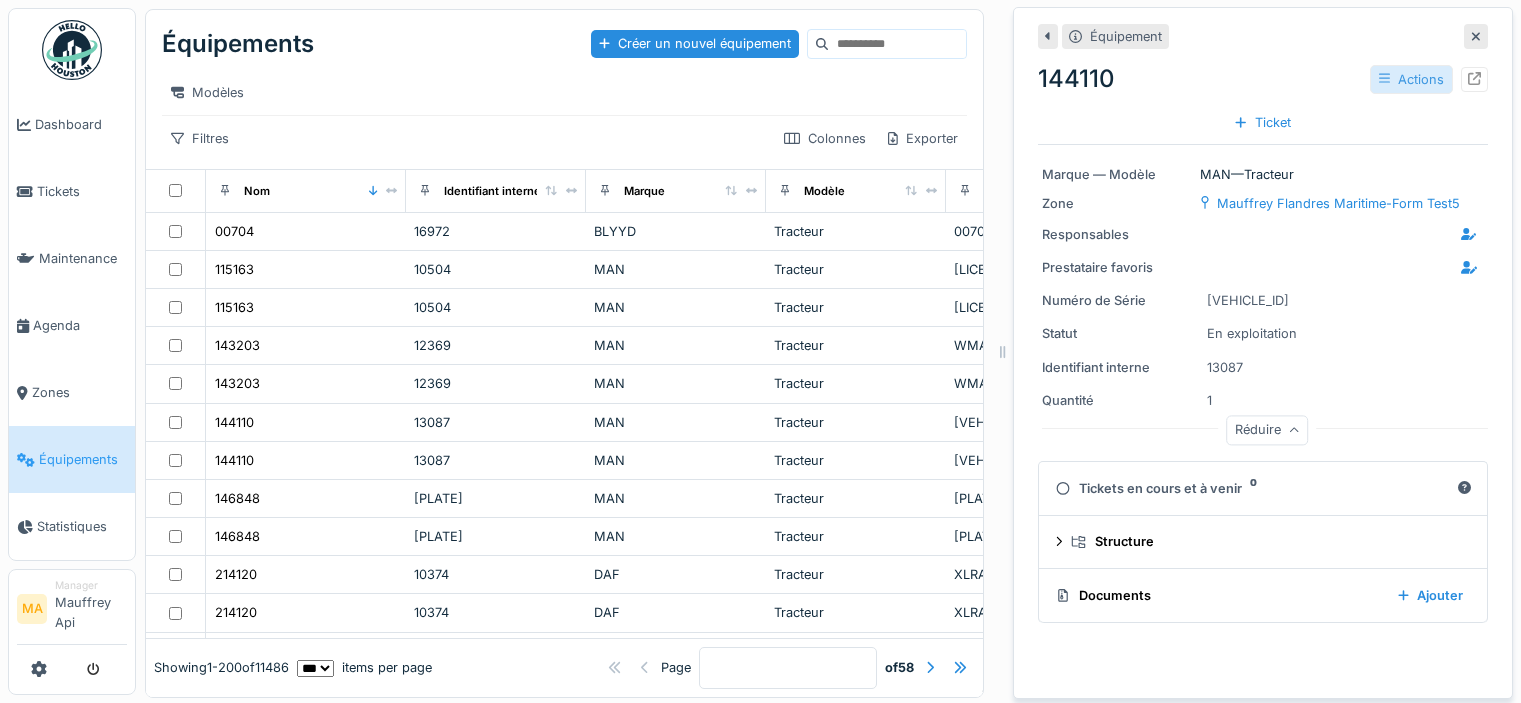 click on "Actions" at bounding box center [1411, 79] 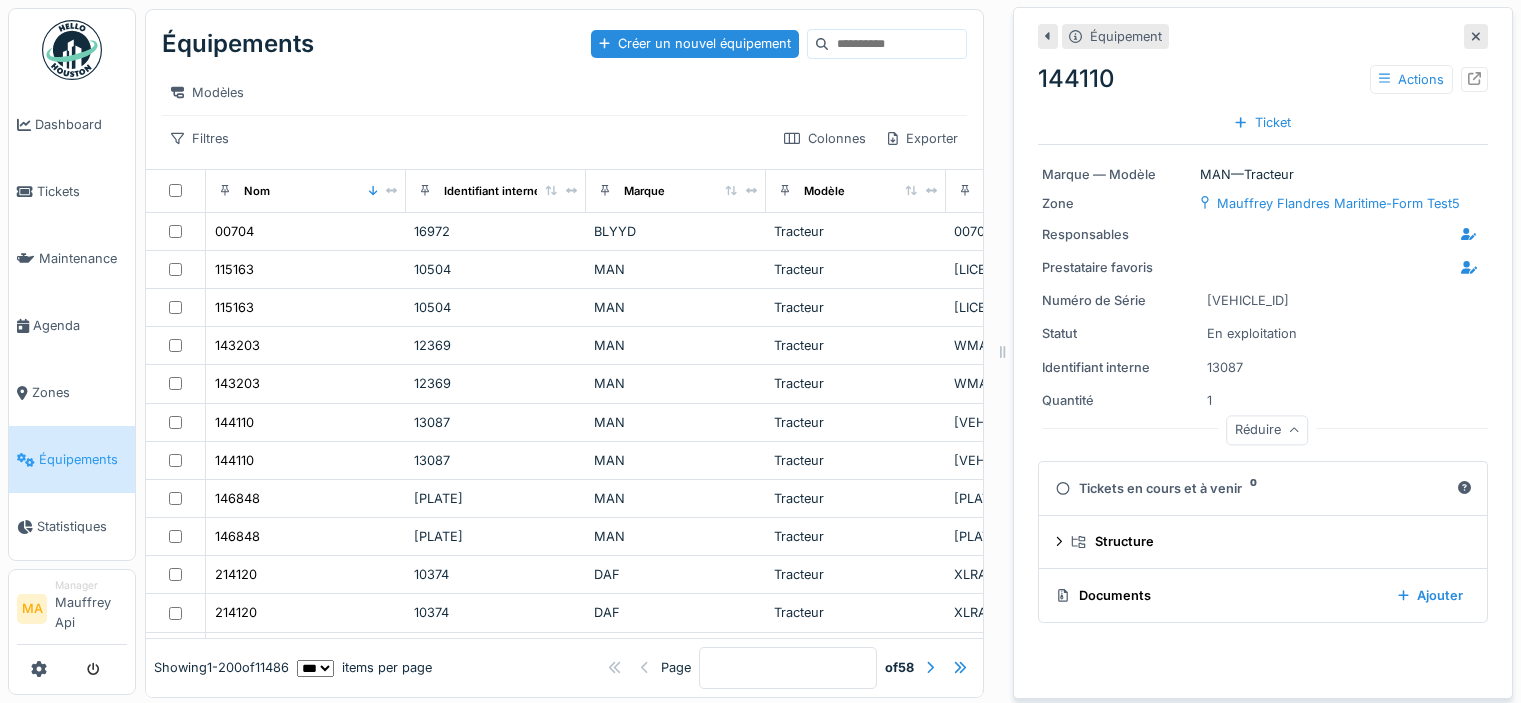 click on "[NUMBER] Actions" at bounding box center [1263, 79] 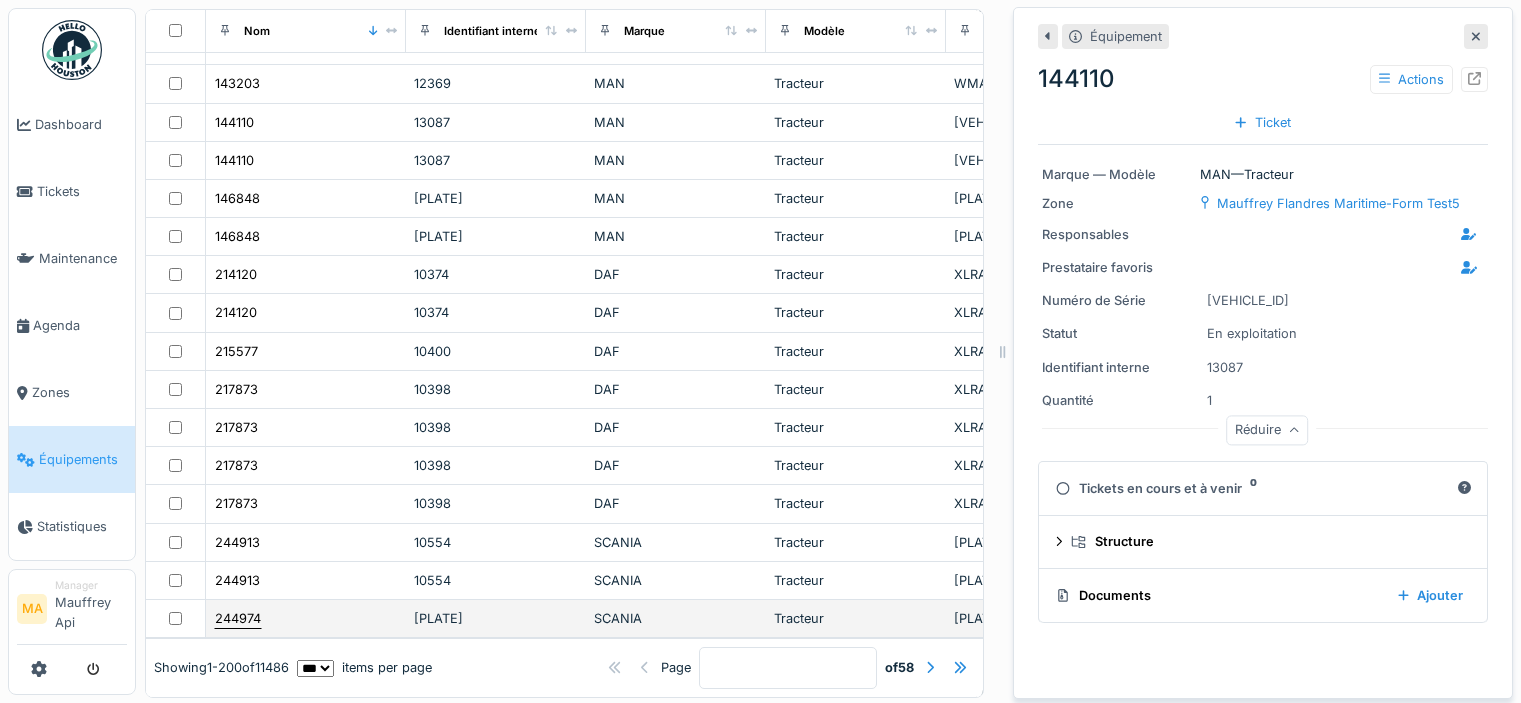 scroll, scrollTop: 400, scrollLeft: 0, axis: vertical 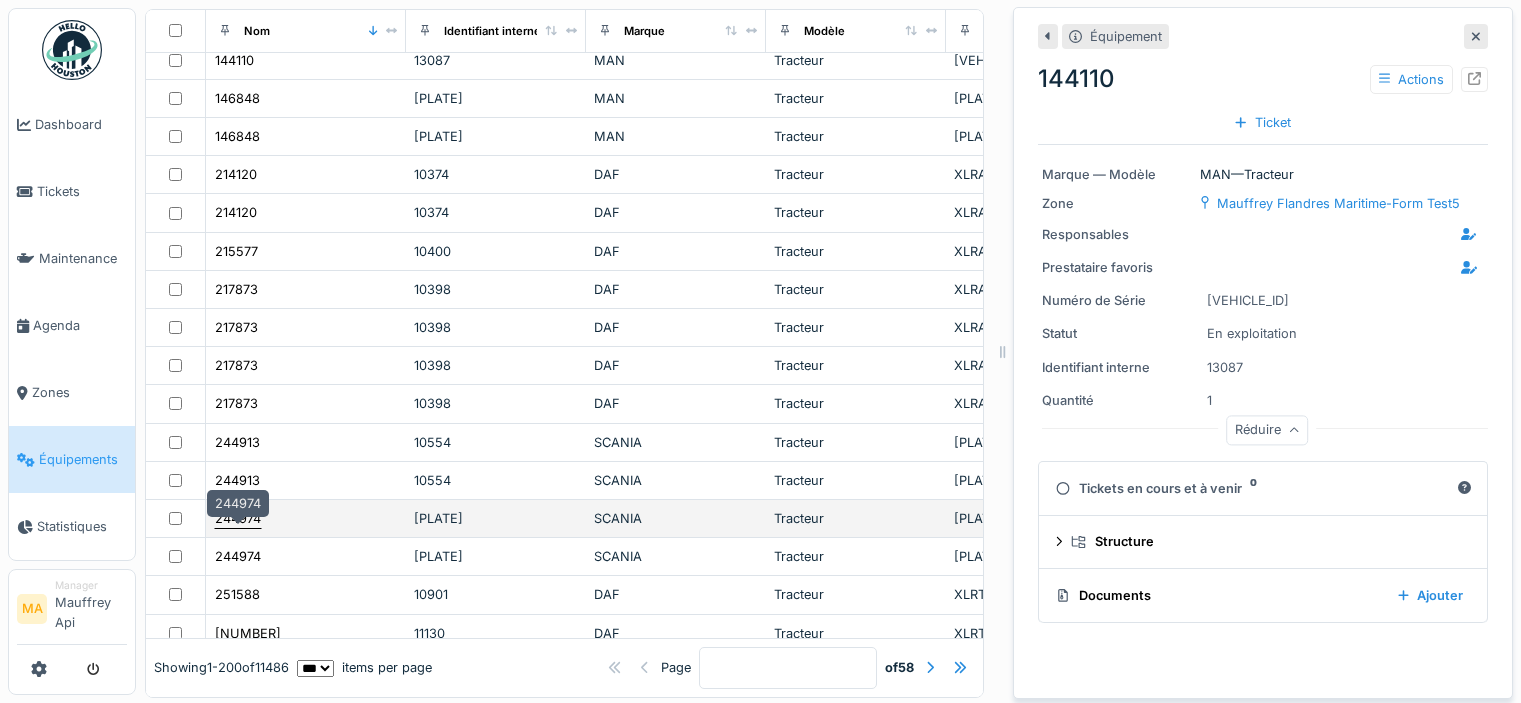 click on "244974" at bounding box center [238, 518] 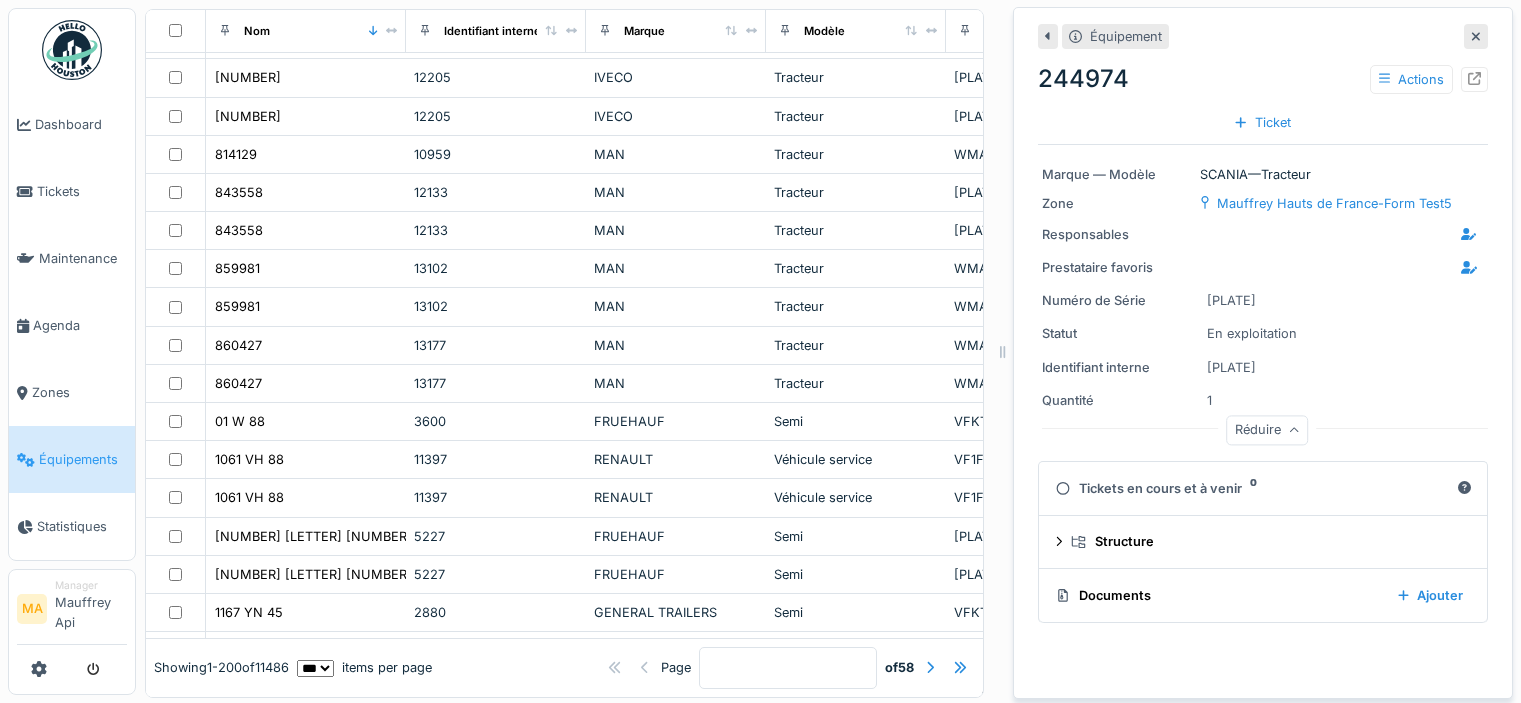 scroll, scrollTop: 7242, scrollLeft: 0, axis: vertical 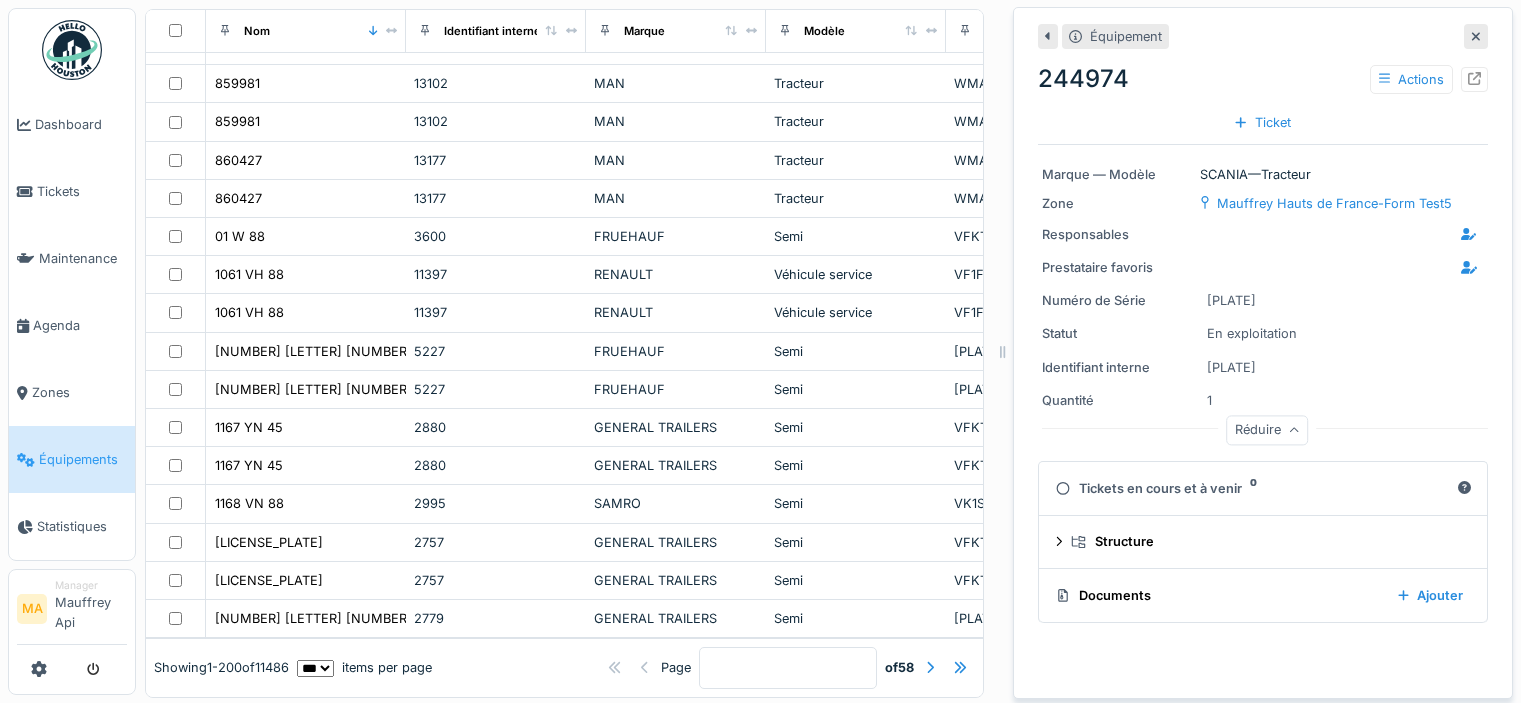 click on "** ** ** *** *** ***" at bounding box center [315, 667] 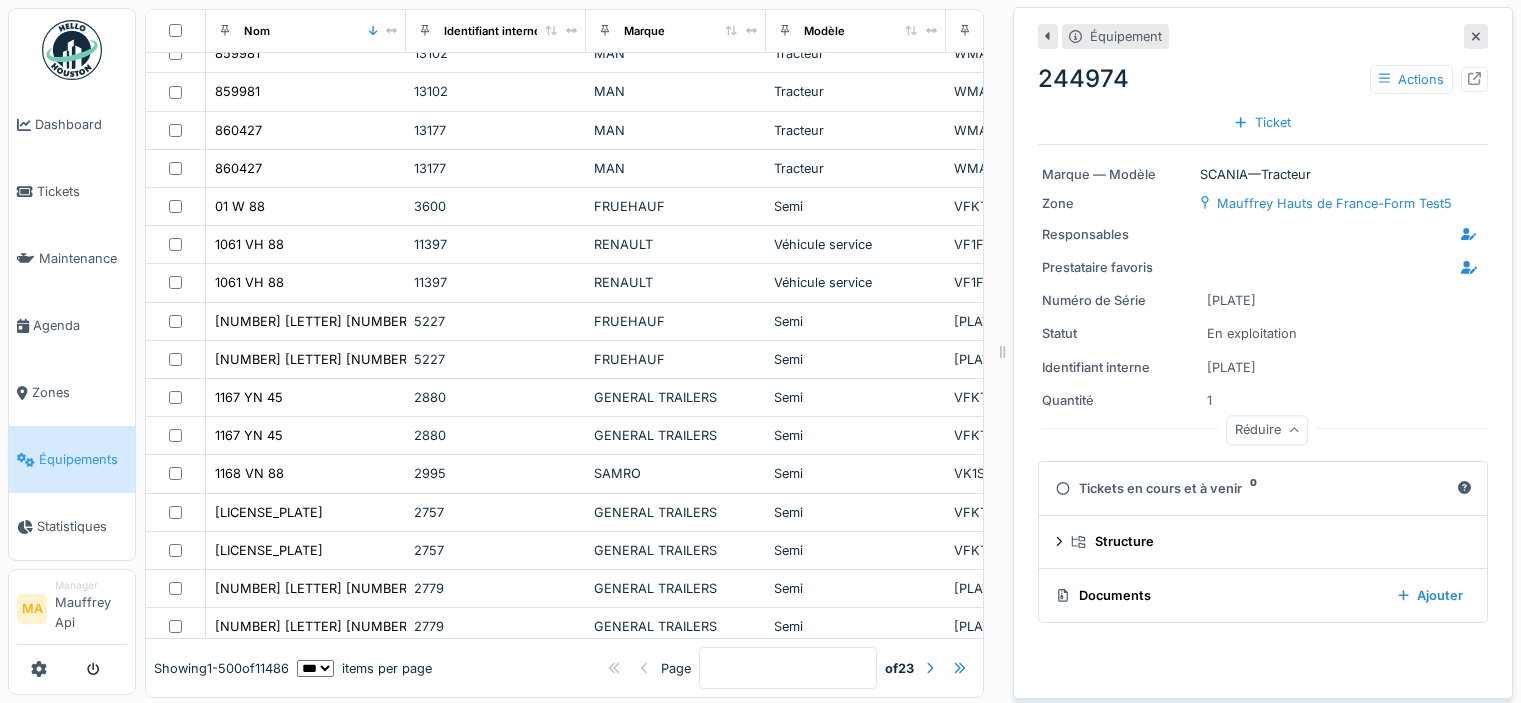 click on "*" at bounding box center [788, 668] 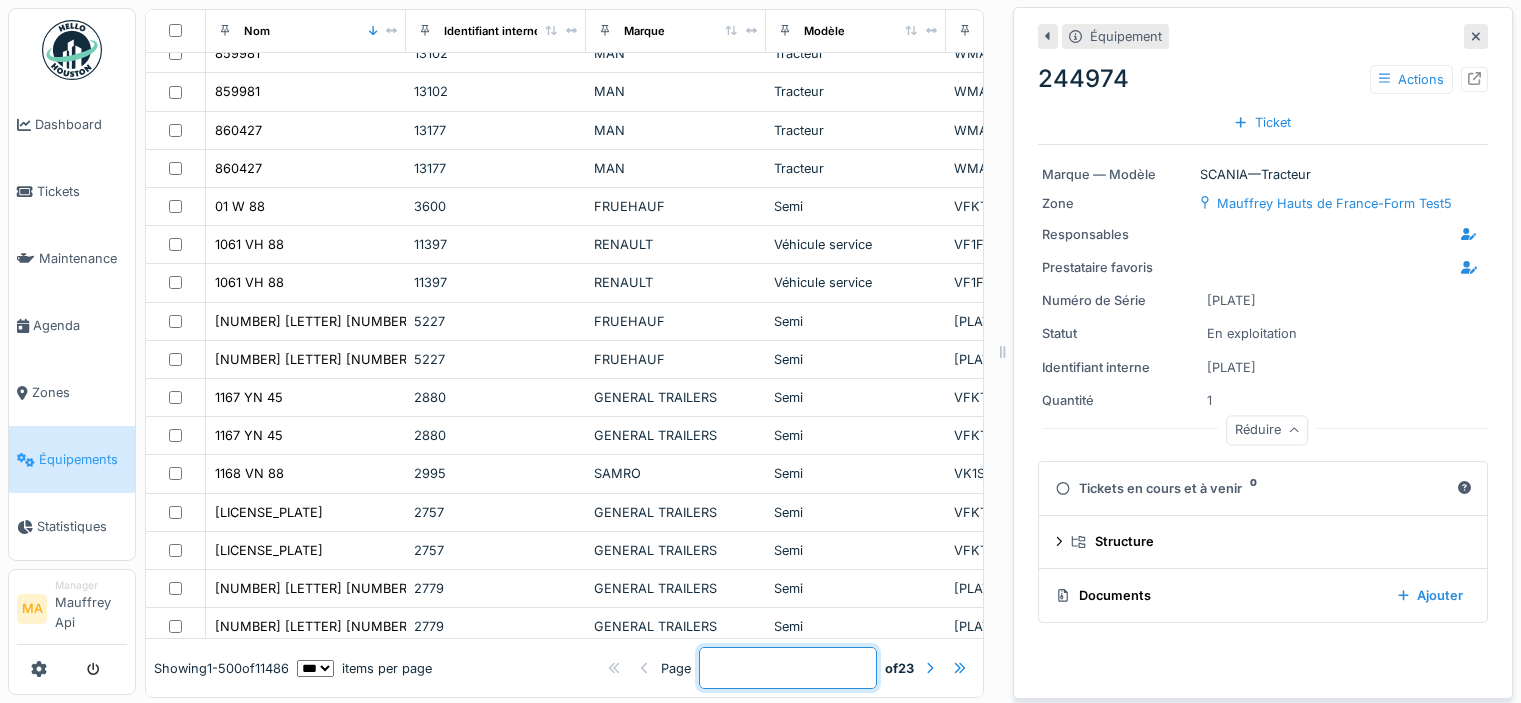 drag, startPoint x: 697, startPoint y: 649, endPoint x: 502, endPoint y: 646, distance: 195.02307 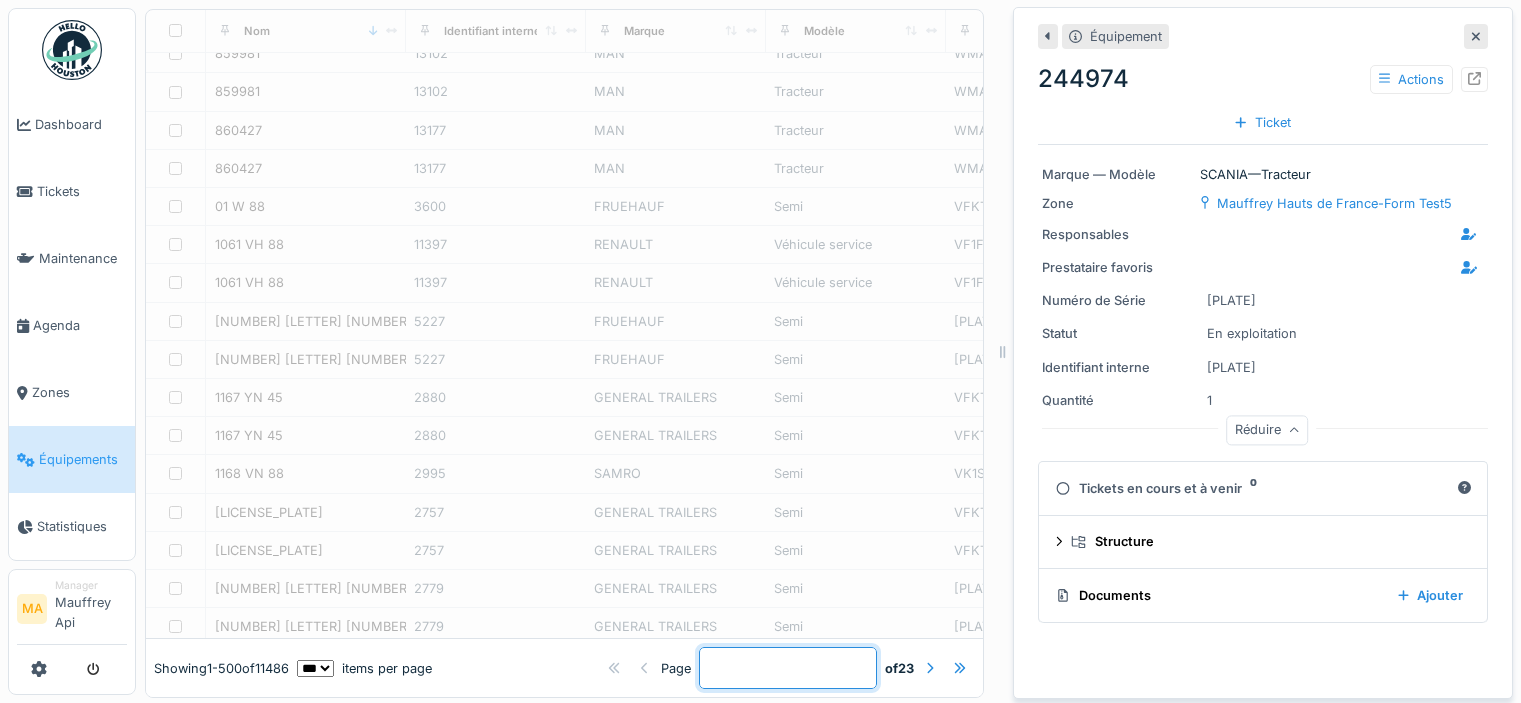 click on "Page ** of   [NUMBER]" at bounding box center (787, 668) 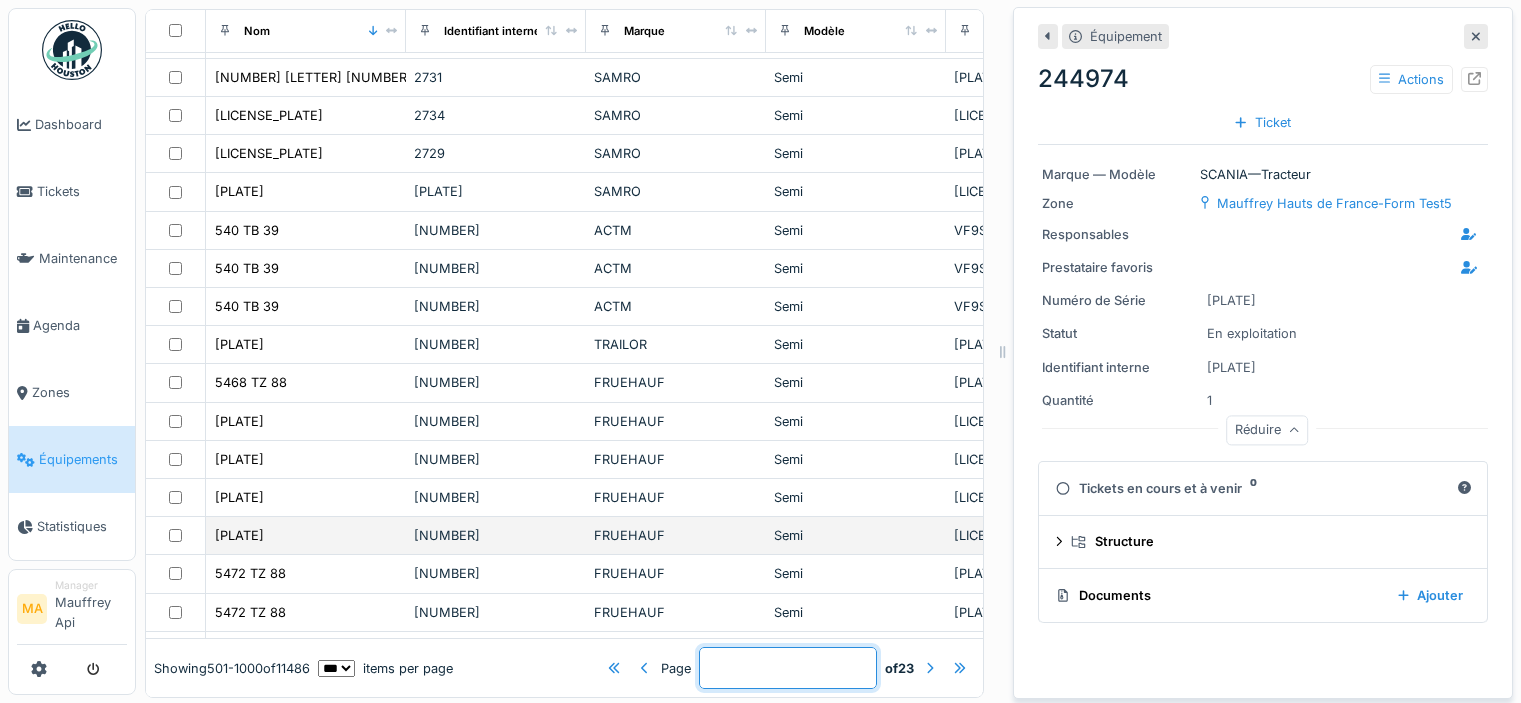 scroll, scrollTop: 7042, scrollLeft: 0, axis: vertical 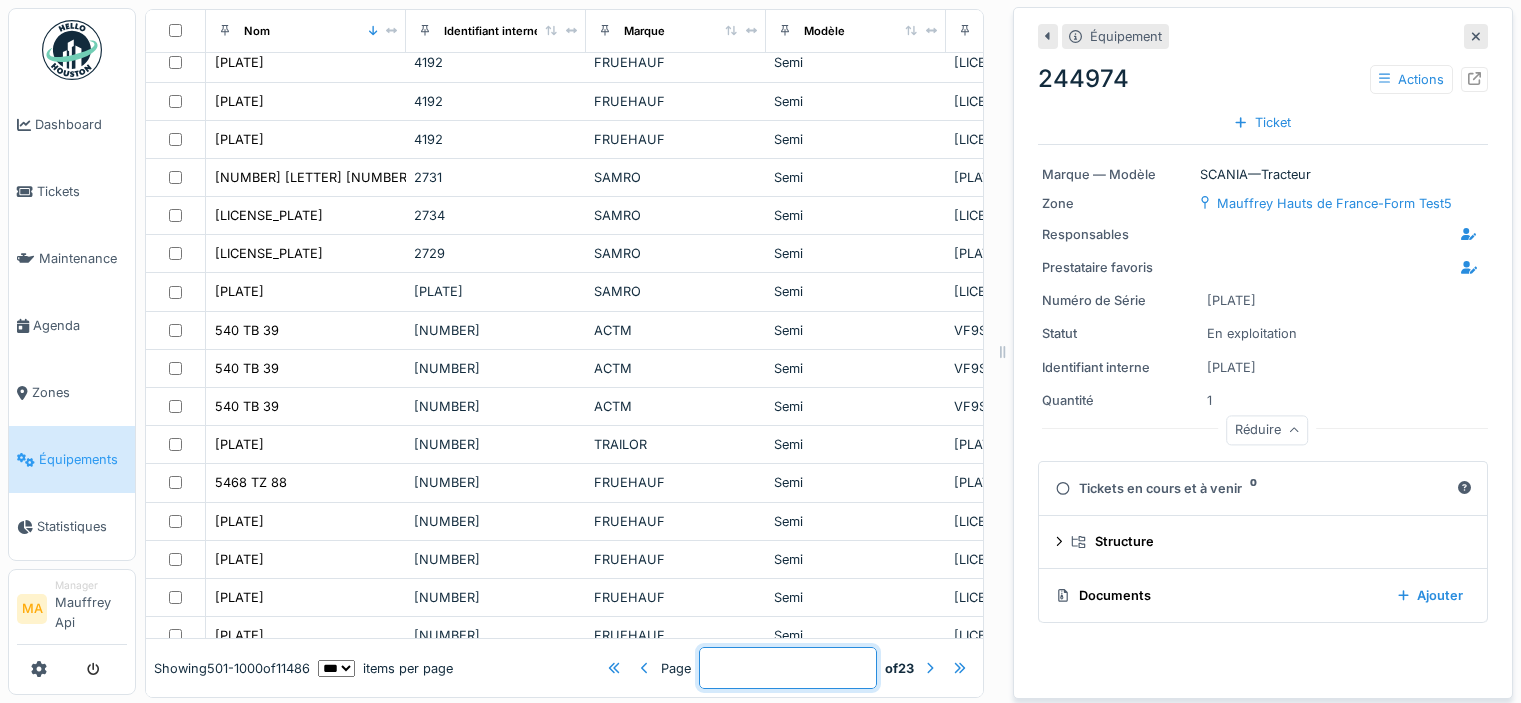 click 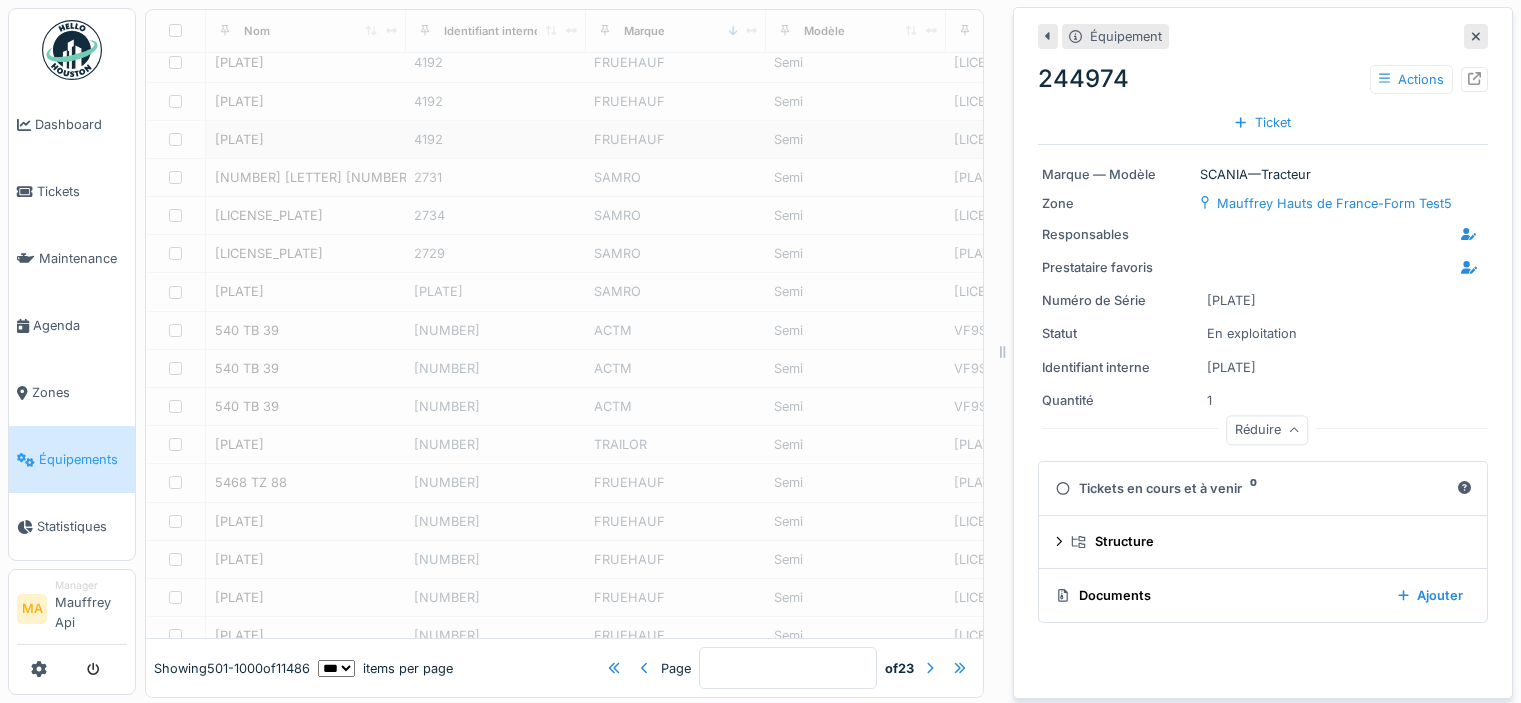 type on "*" 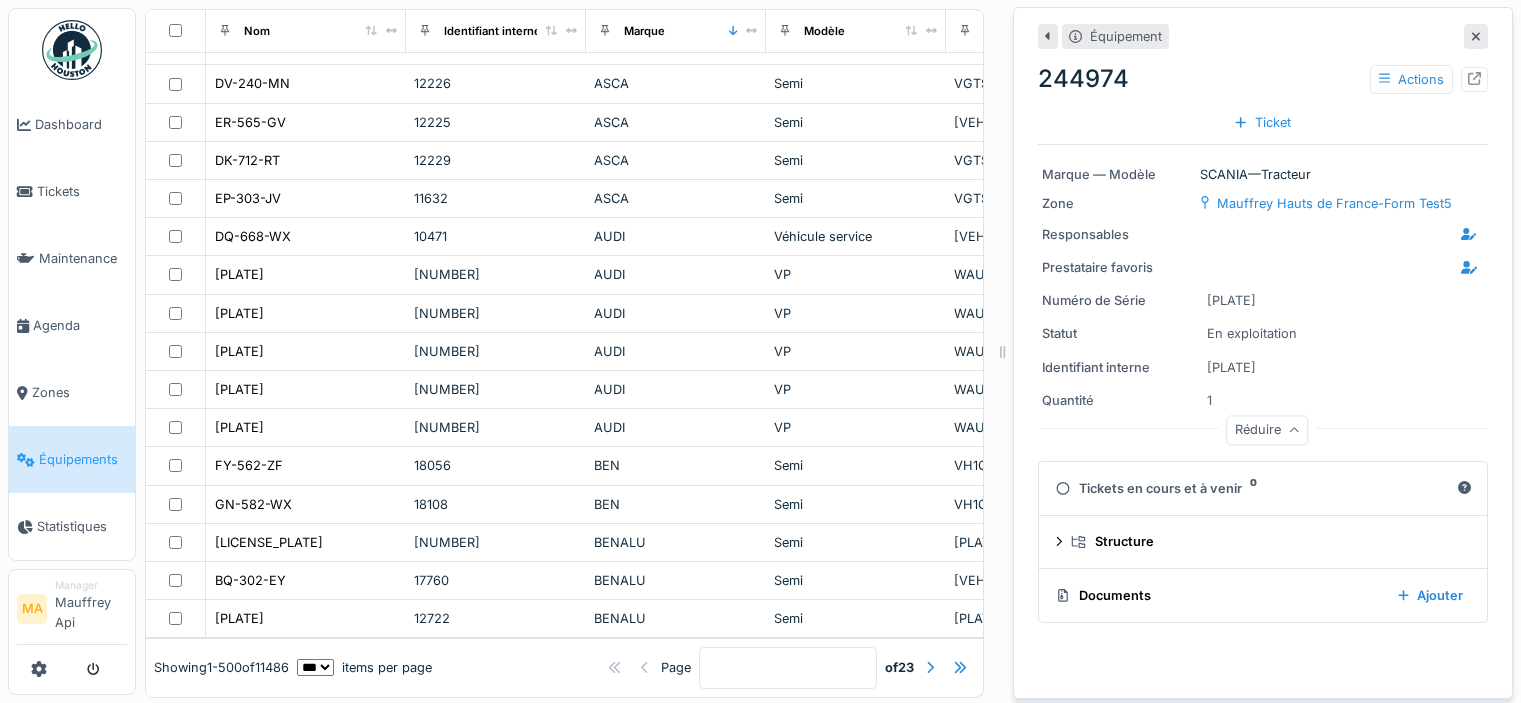 scroll, scrollTop: 3642, scrollLeft: 0, axis: vertical 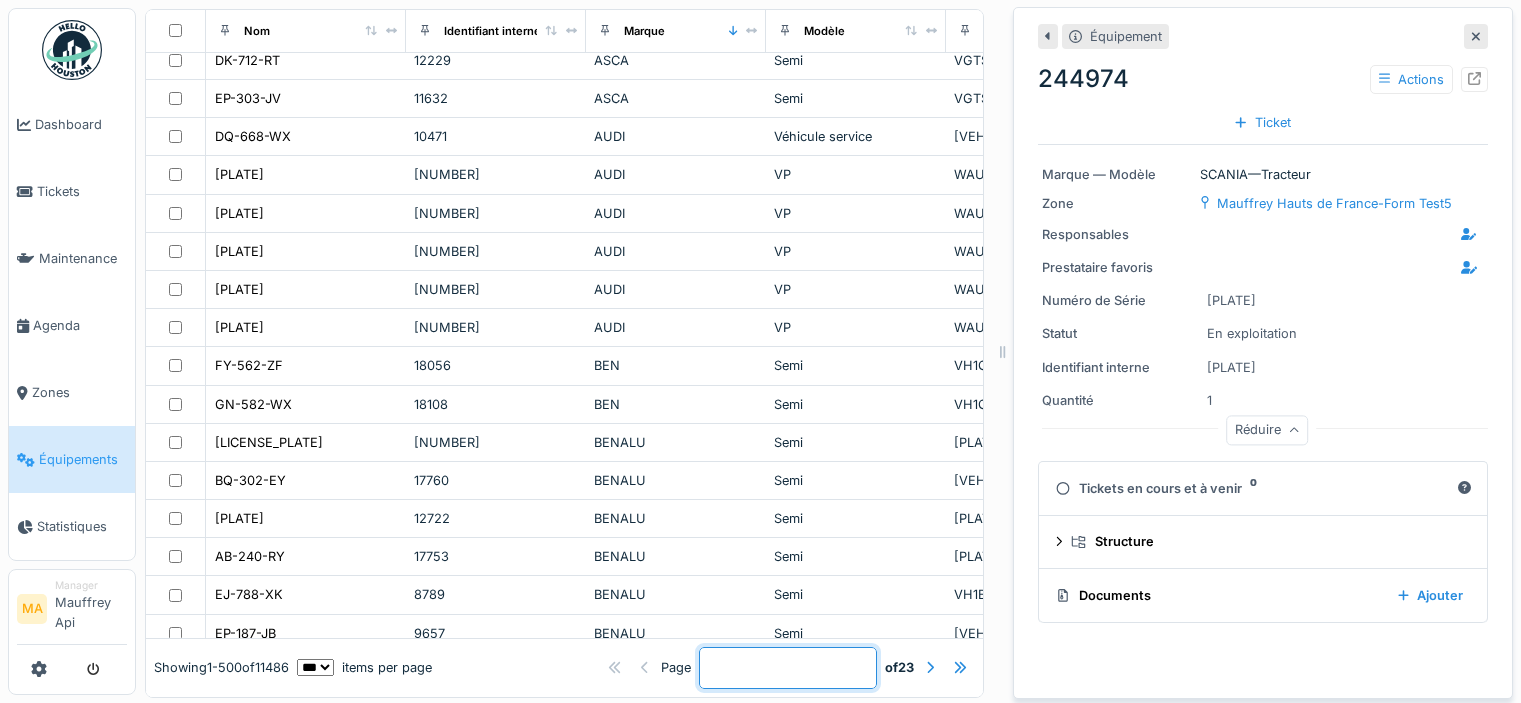 click on "*" at bounding box center (788, 668) 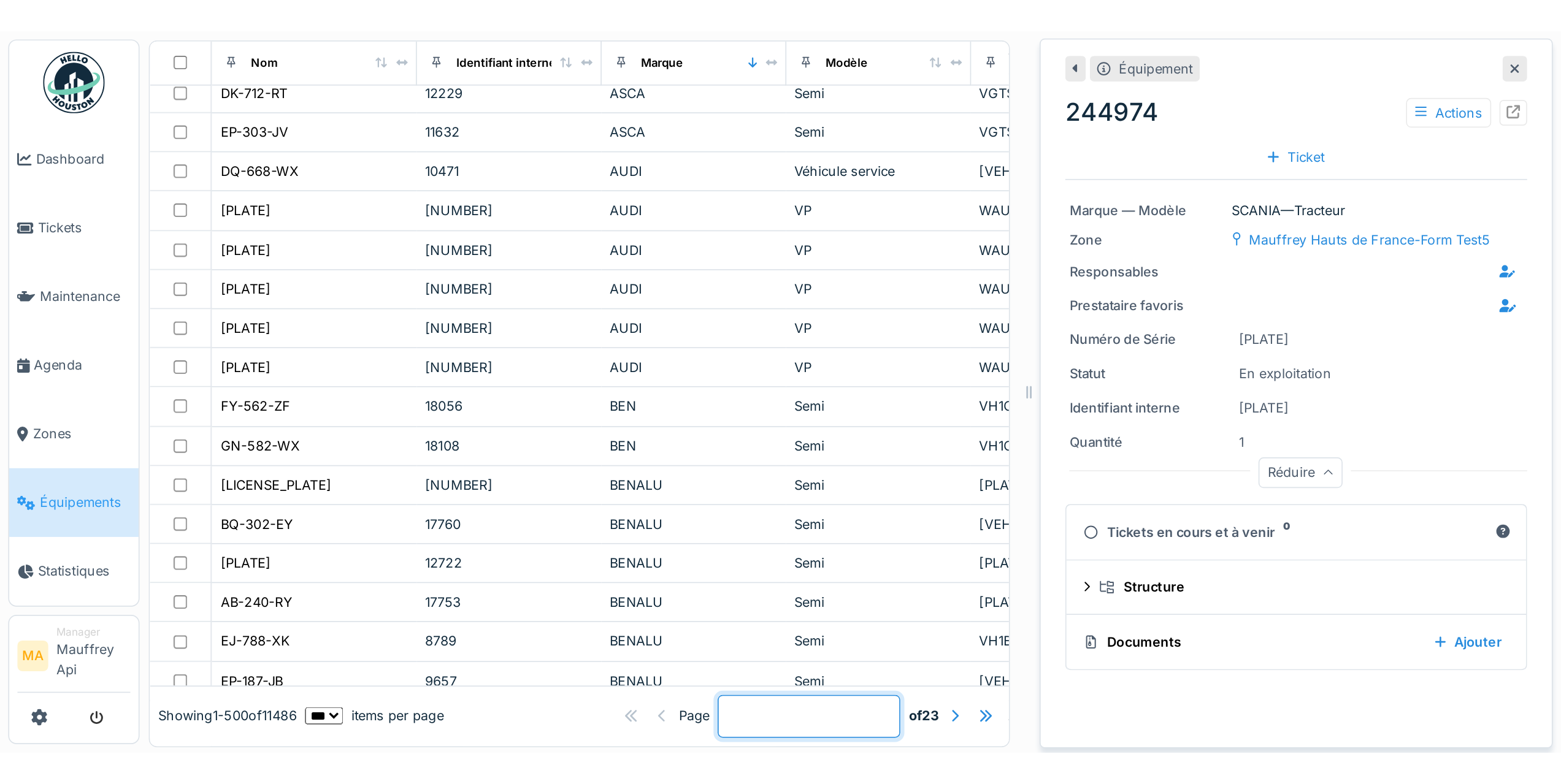 scroll, scrollTop: 2539, scrollLeft: 0, axis: vertical 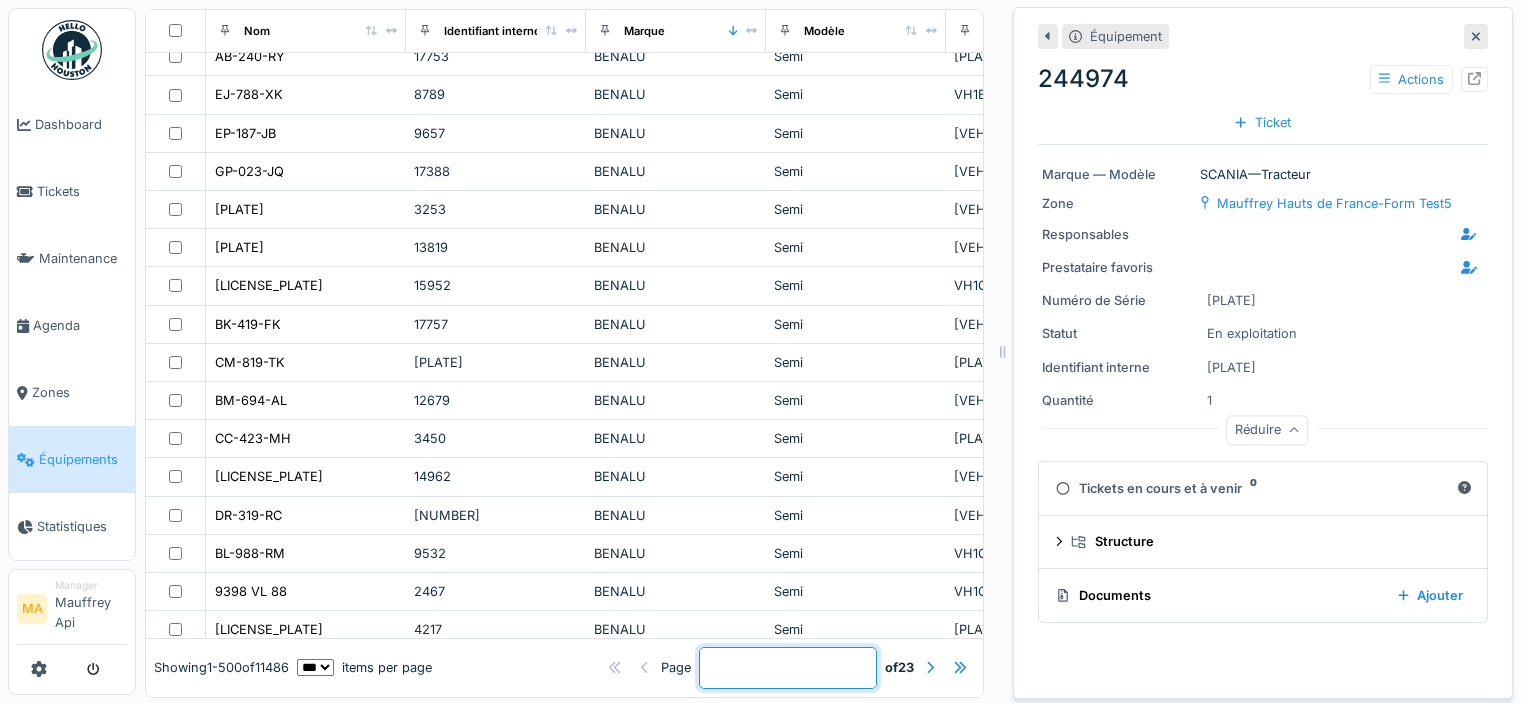 click on "Équipement [NUMBER] Actions Ticket Marque — Modèle [BRAND] — Tracteur Zone Mauffrey Hauts de France-Form Test[NUMBER] Responsables Prestataire favoris Numéro de Série [VEHICLE_ID] Statut En exploitation Identifiant interne [NUMBER] Quantité [NUMBER] Réduire Tickets en cours et à venir [NUMBER] Structure Documents Ajouter" at bounding box center [1263, 353] 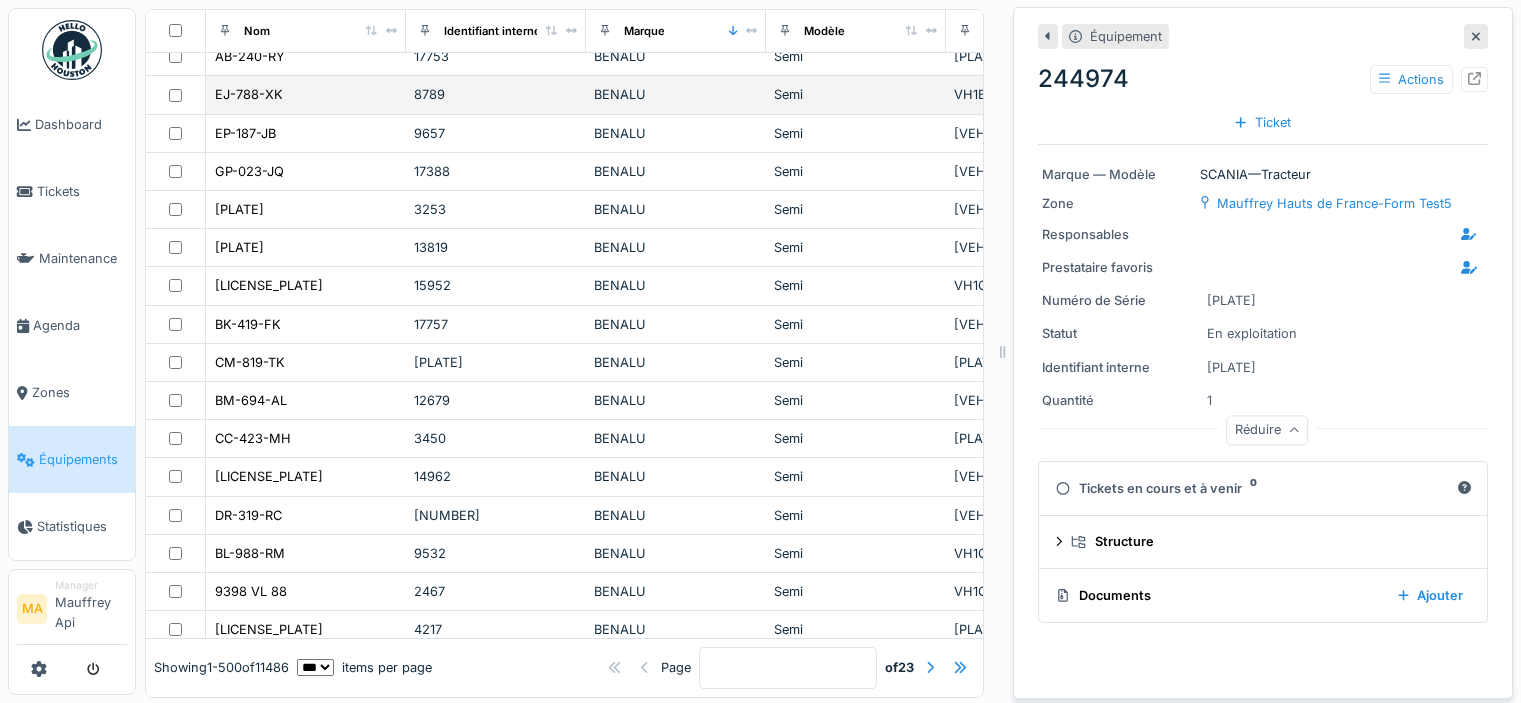 click on "BENALU" at bounding box center (676, 401) 